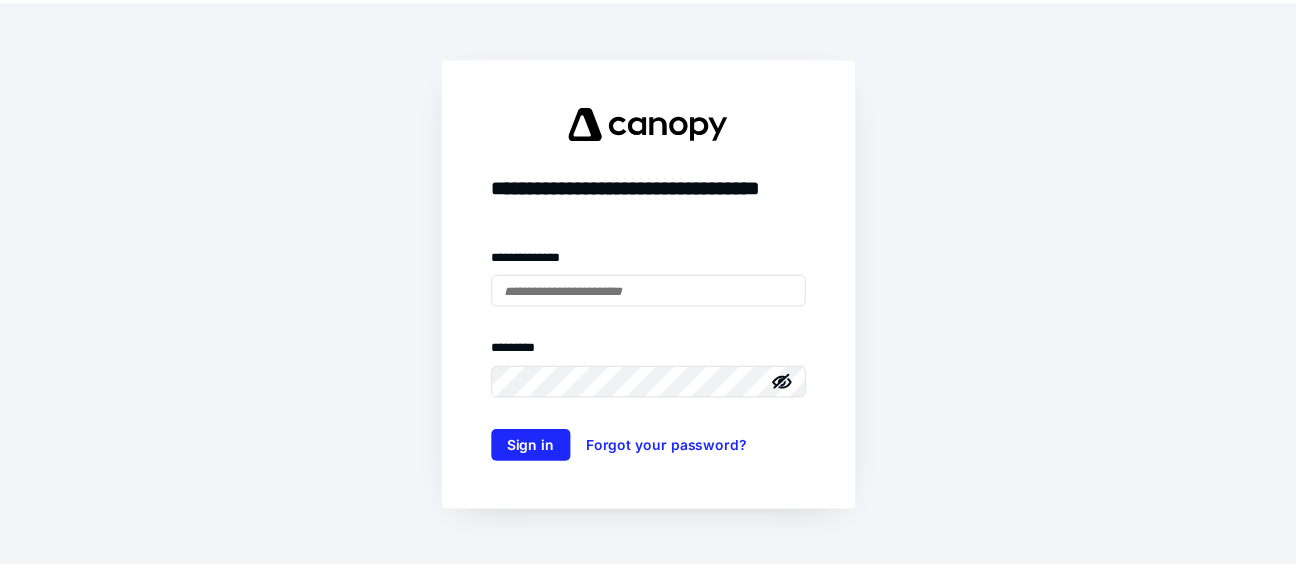 scroll, scrollTop: 0, scrollLeft: 0, axis: both 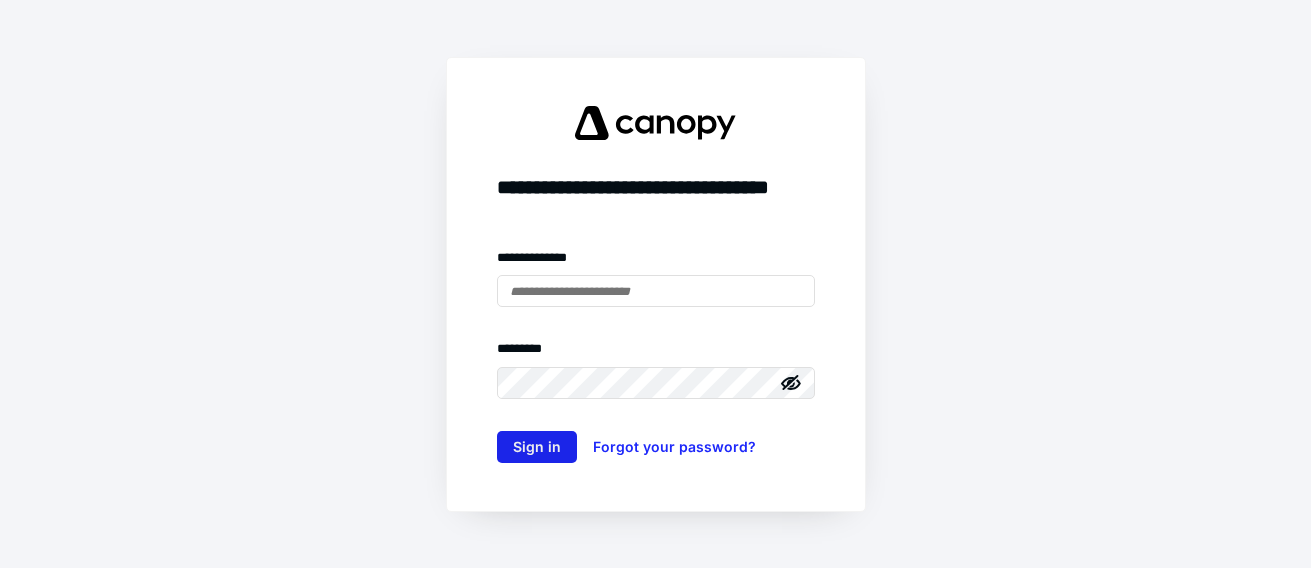 type on "**********" 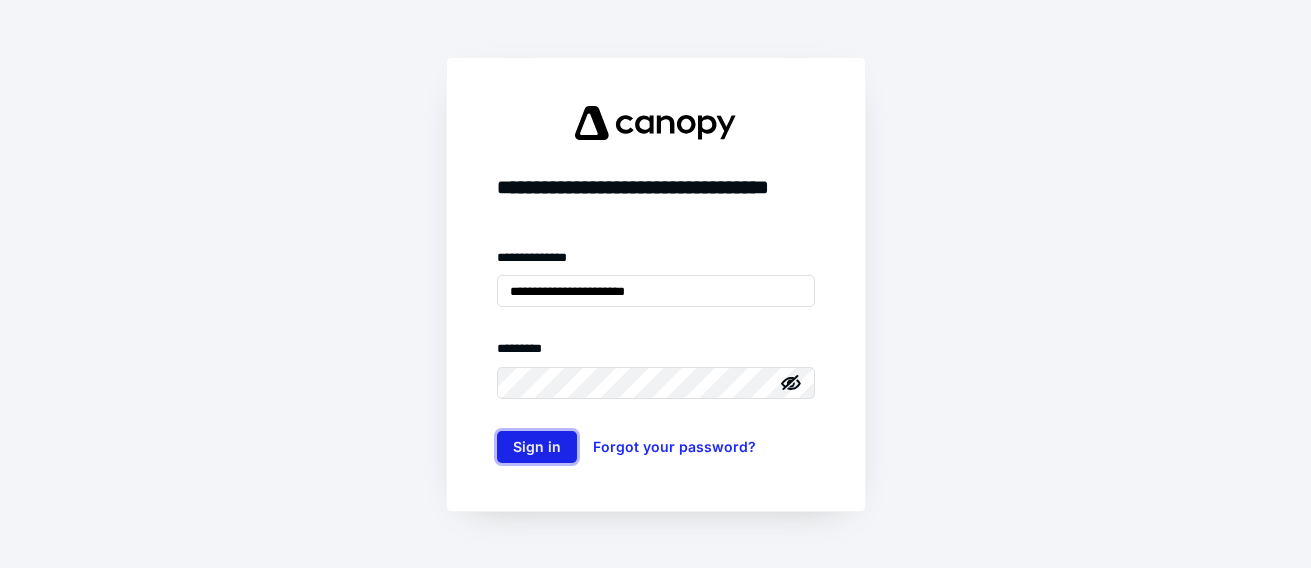 click on "Sign in" at bounding box center (537, 447) 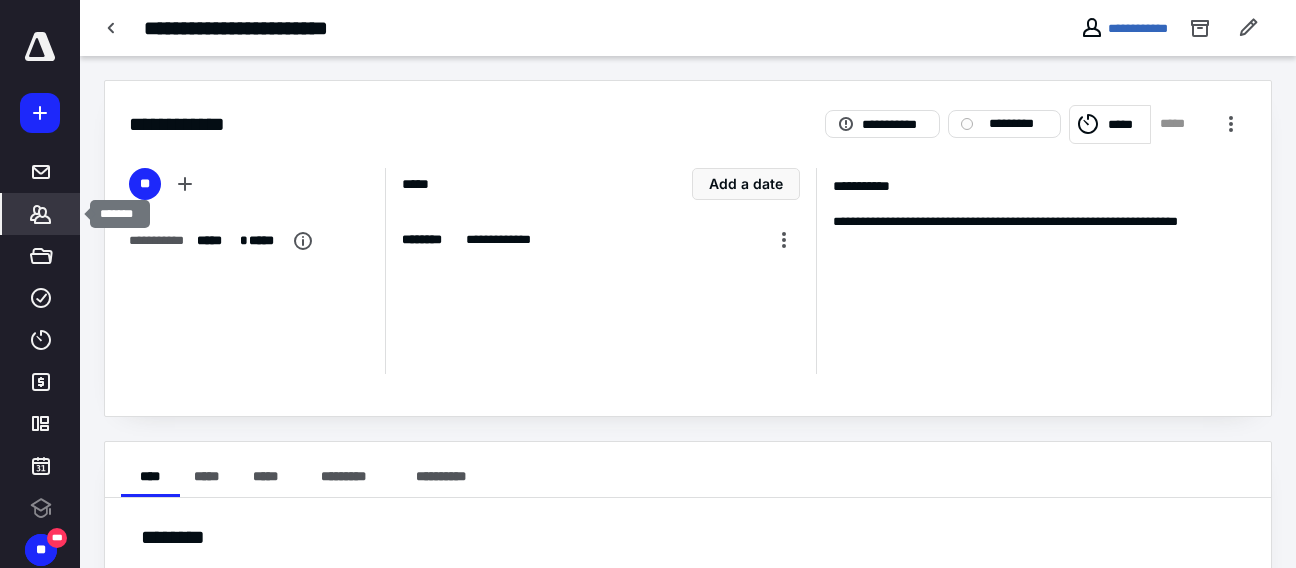 scroll, scrollTop: 0, scrollLeft: 0, axis: both 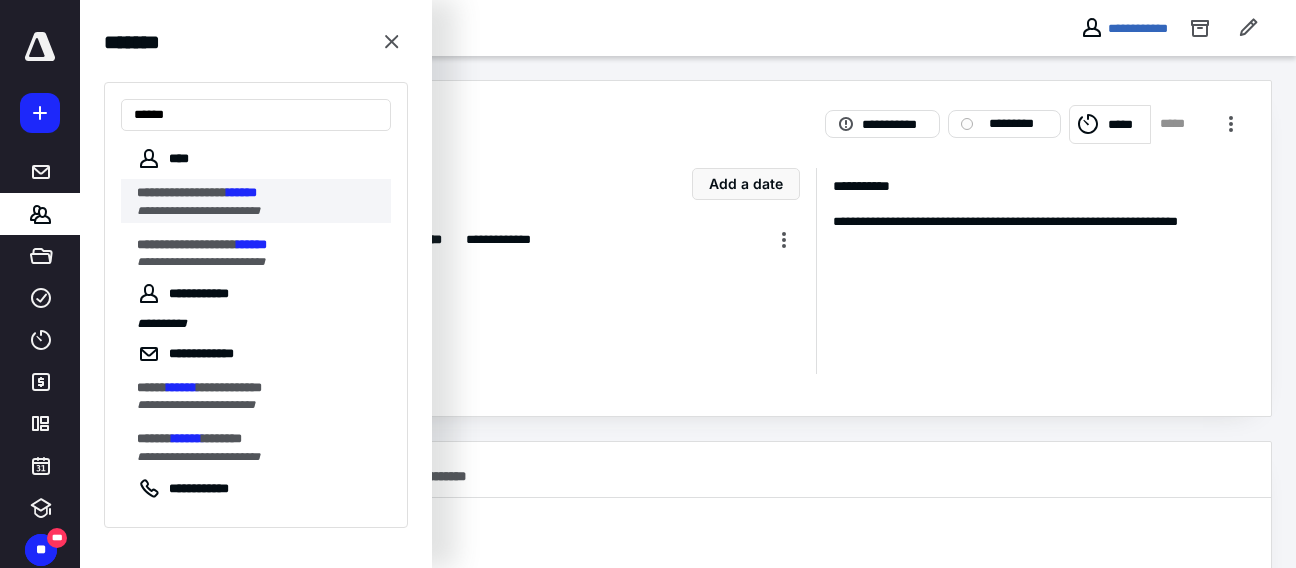 type on "******" 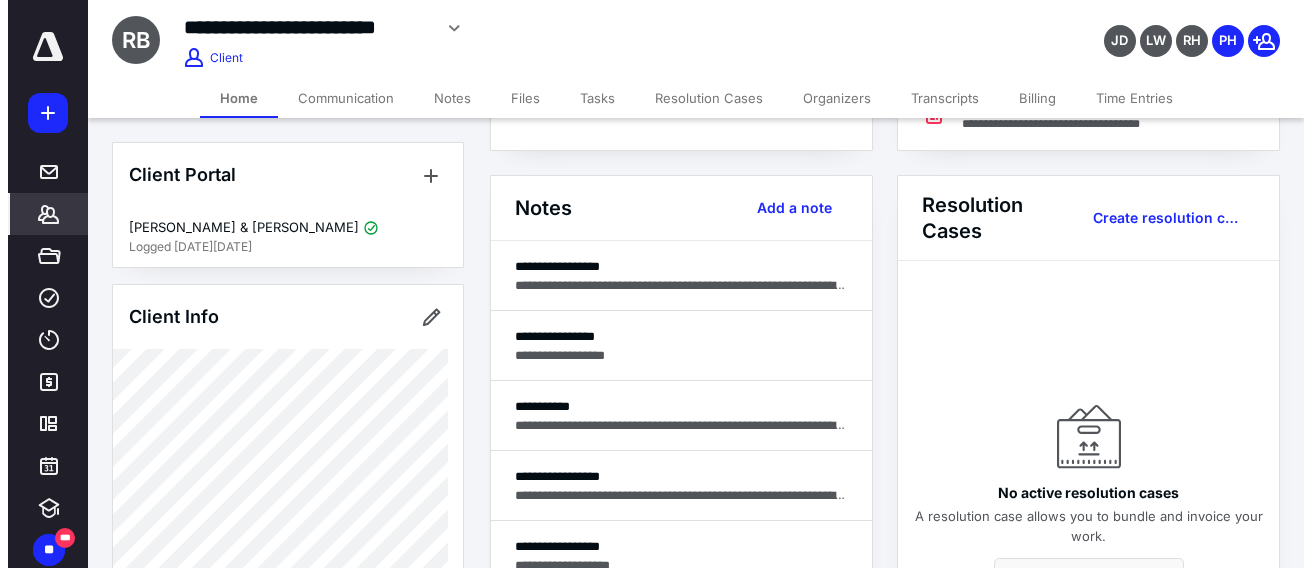 scroll, scrollTop: 500, scrollLeft: 0, axis: vertical 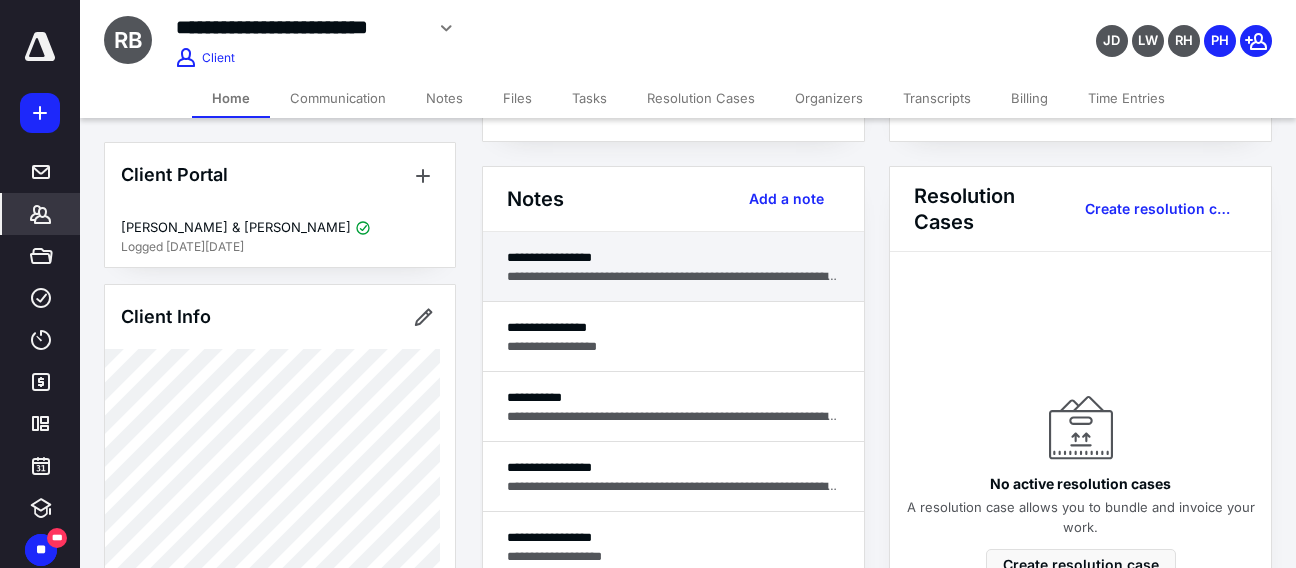 click on "**********" at bounding box center [673, 276] 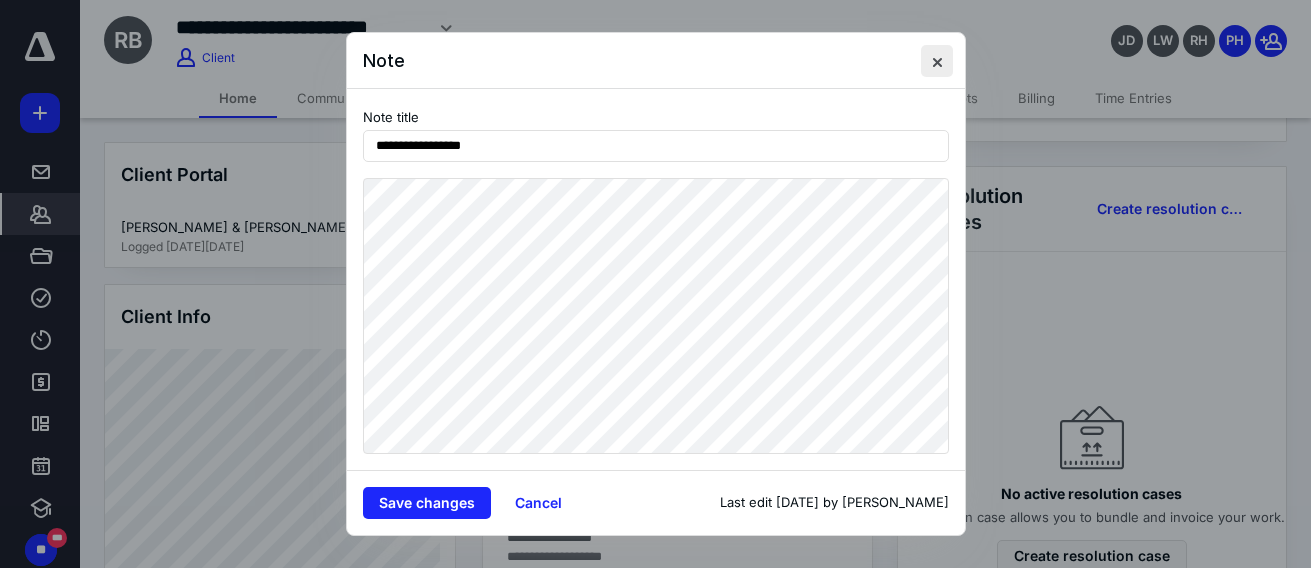 click at bounding box center (937, 61) 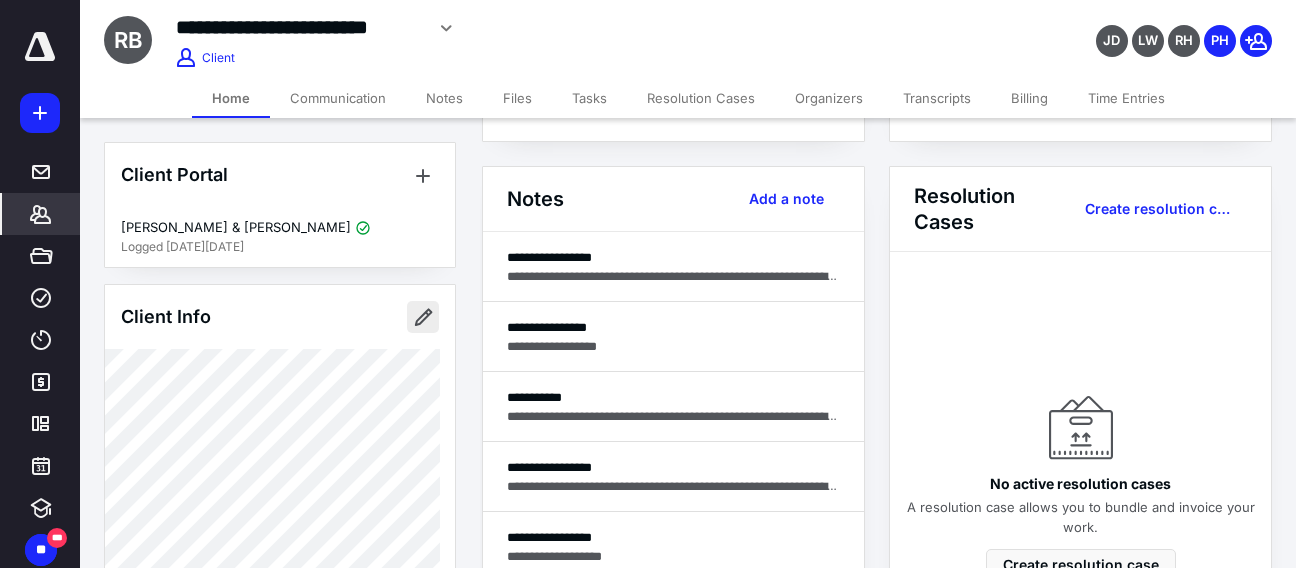 click at bounding box center (423, 317) 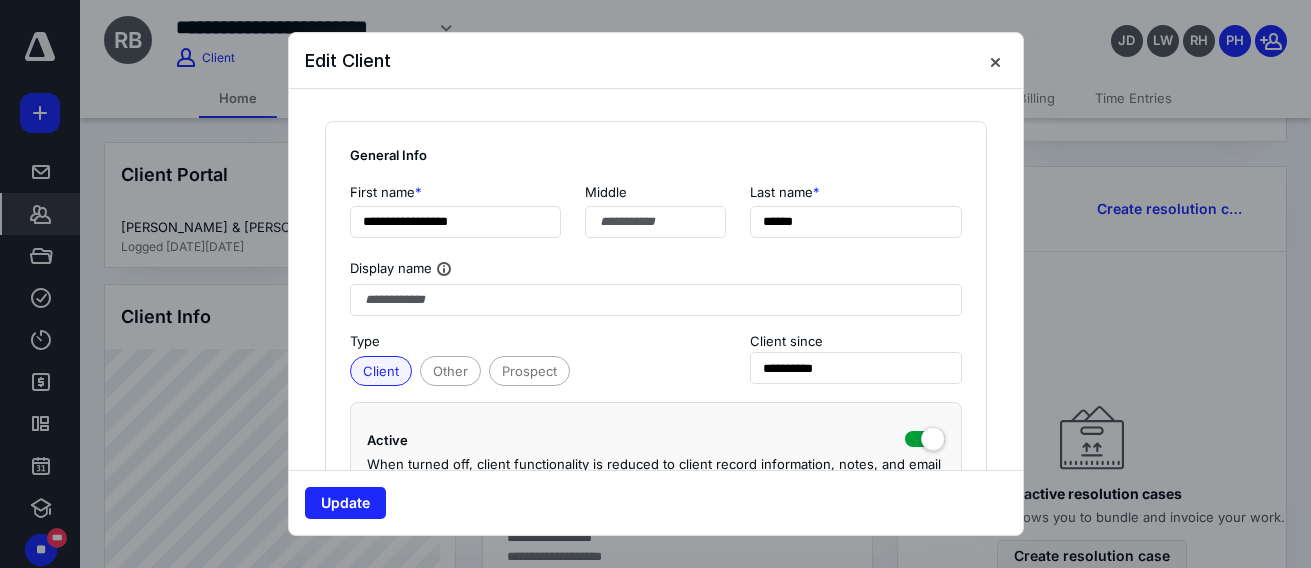 type on "**********" 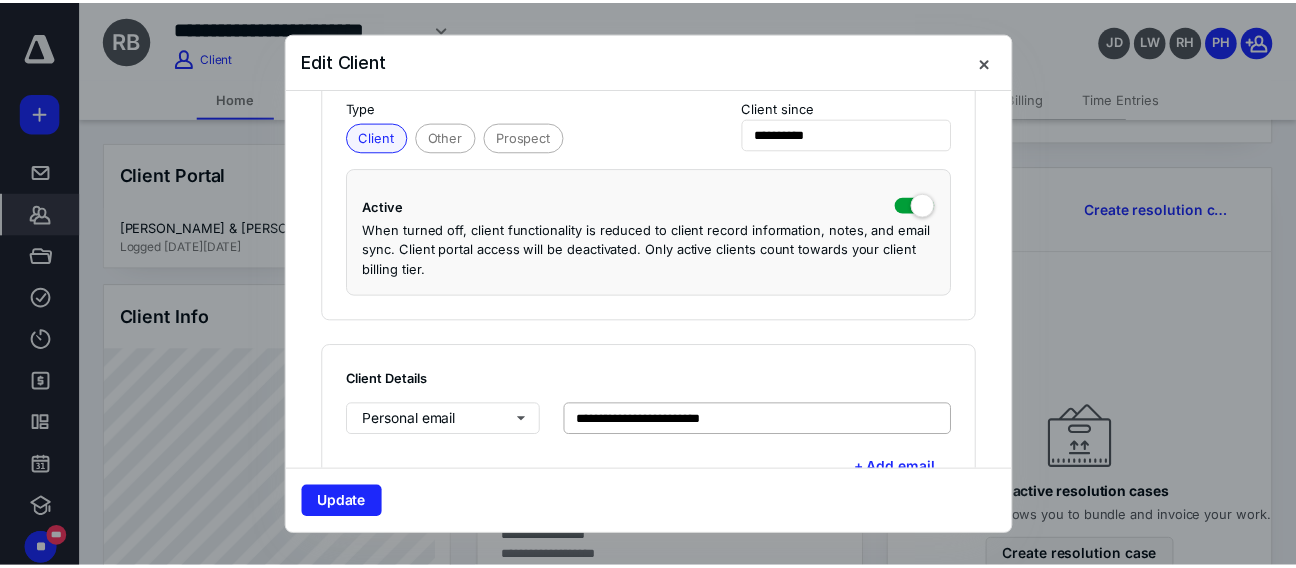 scroll, scrollTop: 300, scrollLeft: 0, axis: vertical 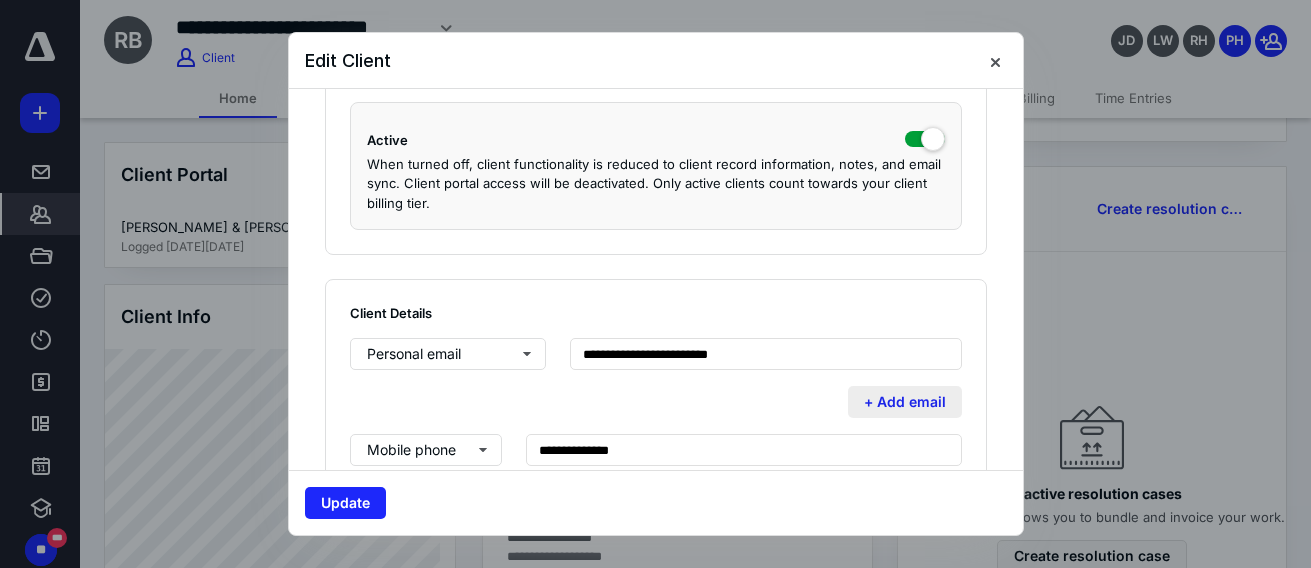 click on "+ Add email" at bounding box center (905, 402) 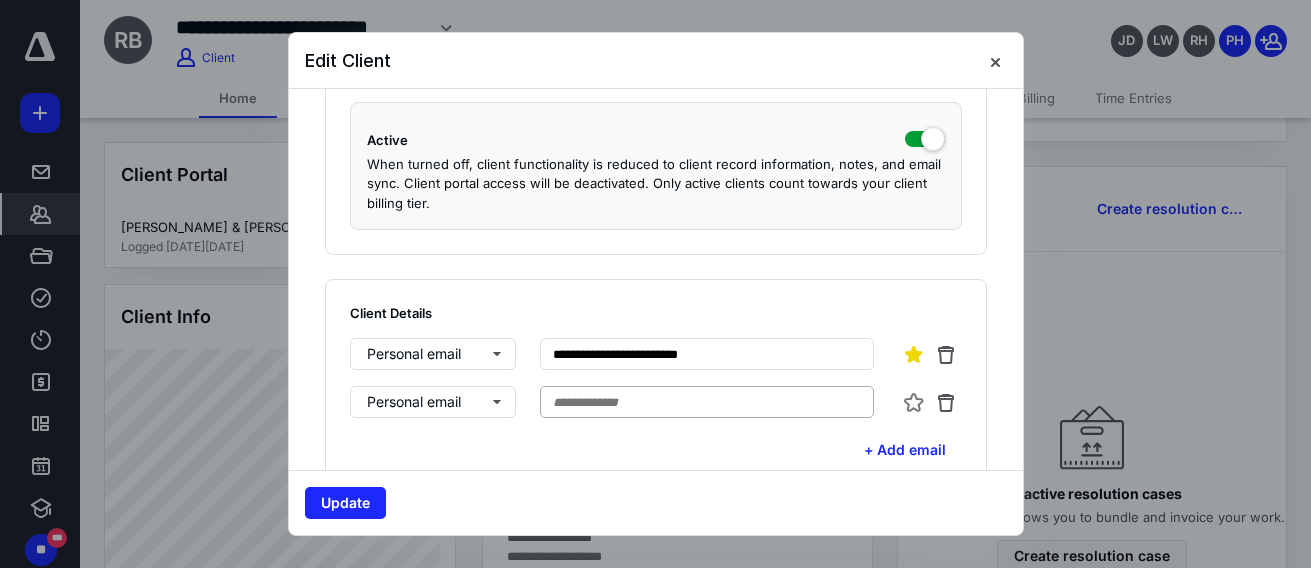 click at bounding box center (706, 402) 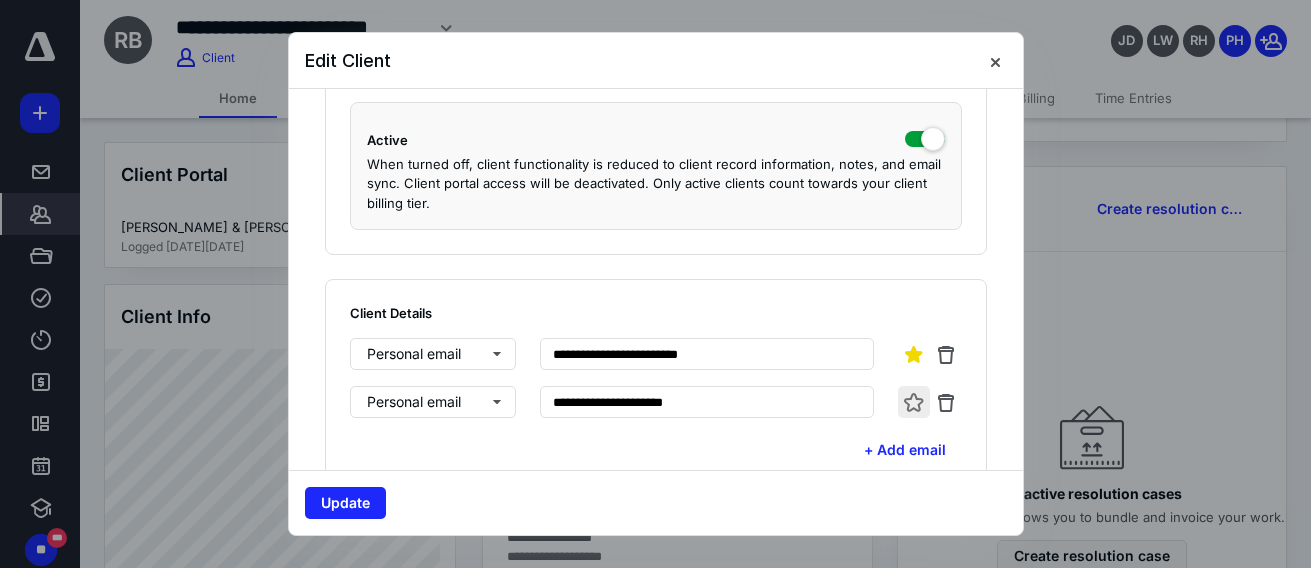 type on "**********" 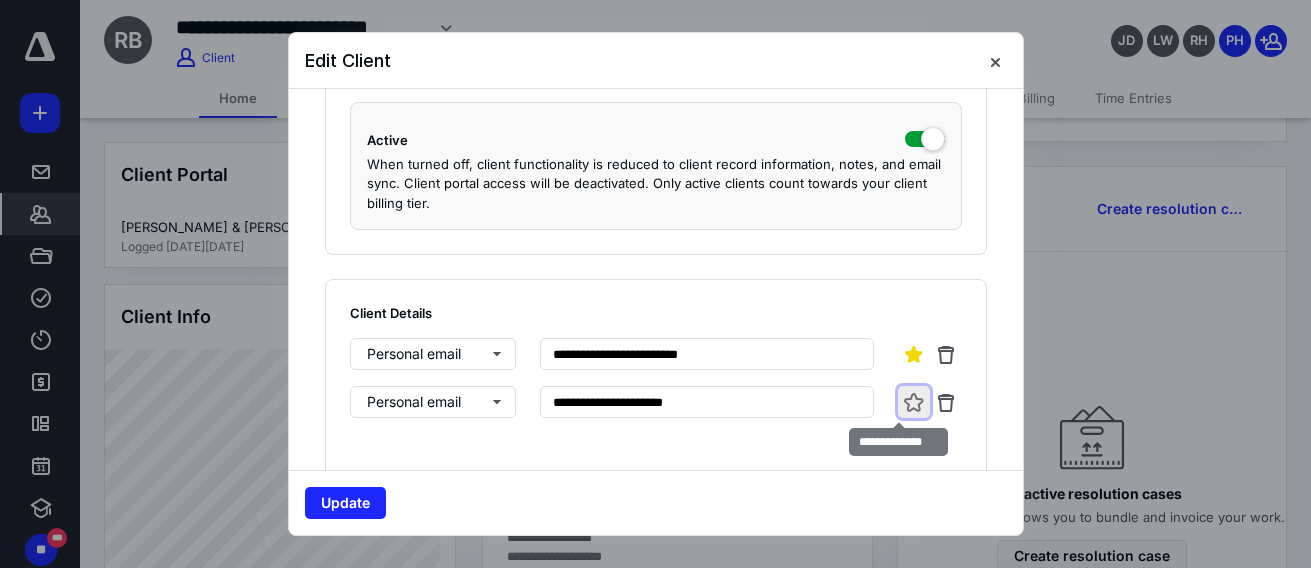 click at bounding box center (914, 402) 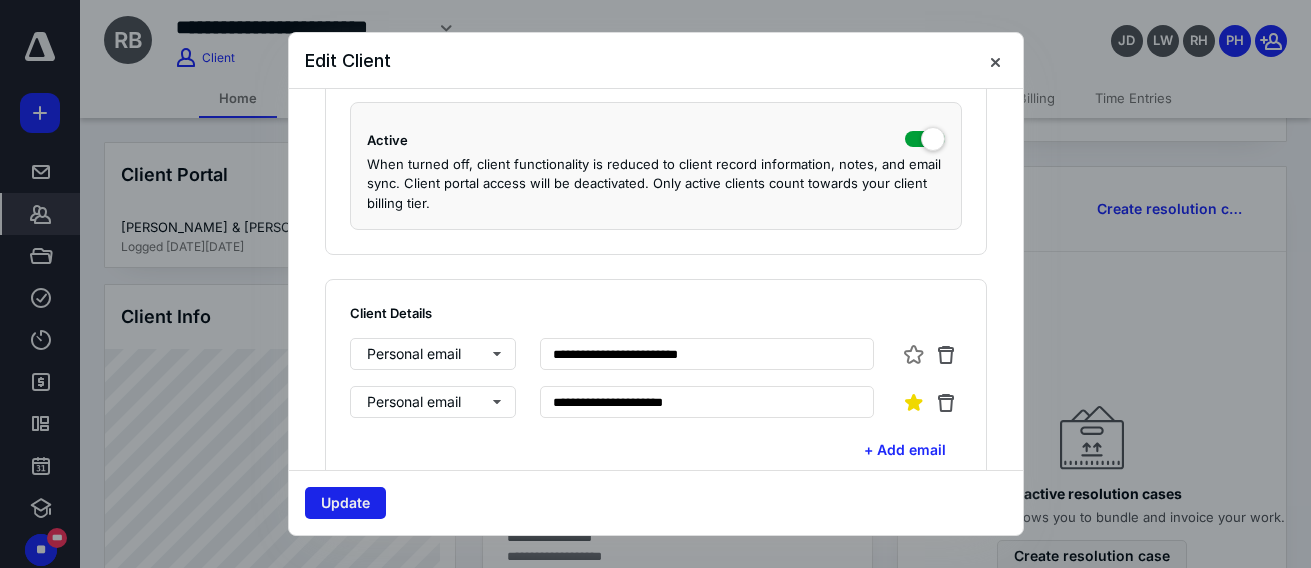 click on "Update" at bounding box center (345, 503) 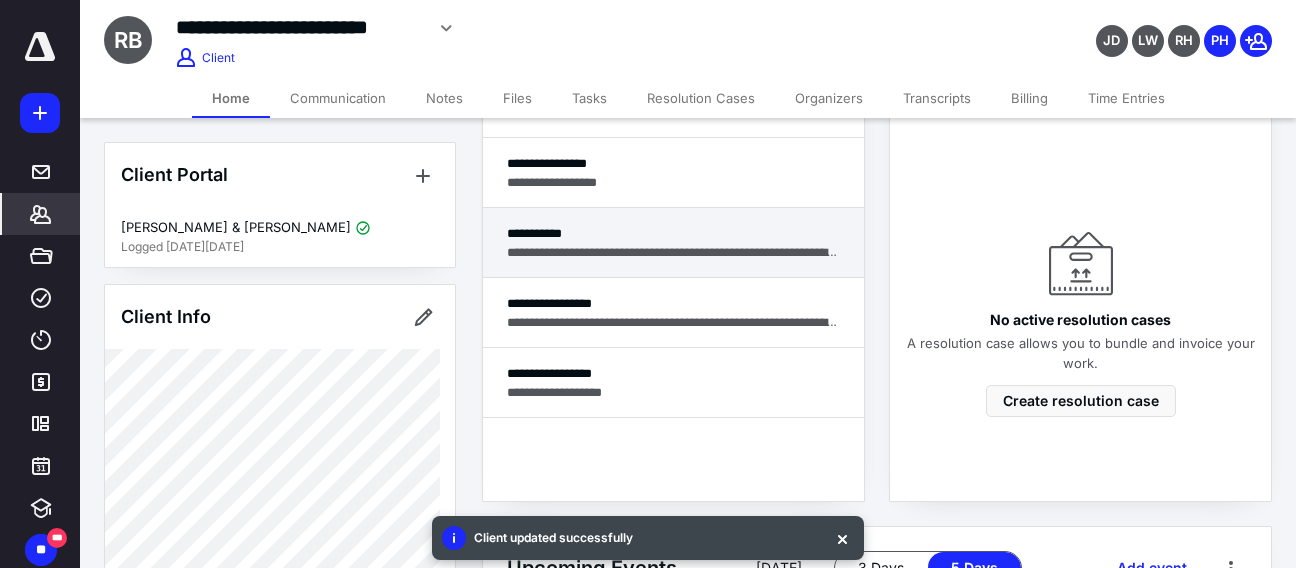 scroll, scrollTop: 700, scrollLeft: 0, axis: vertical 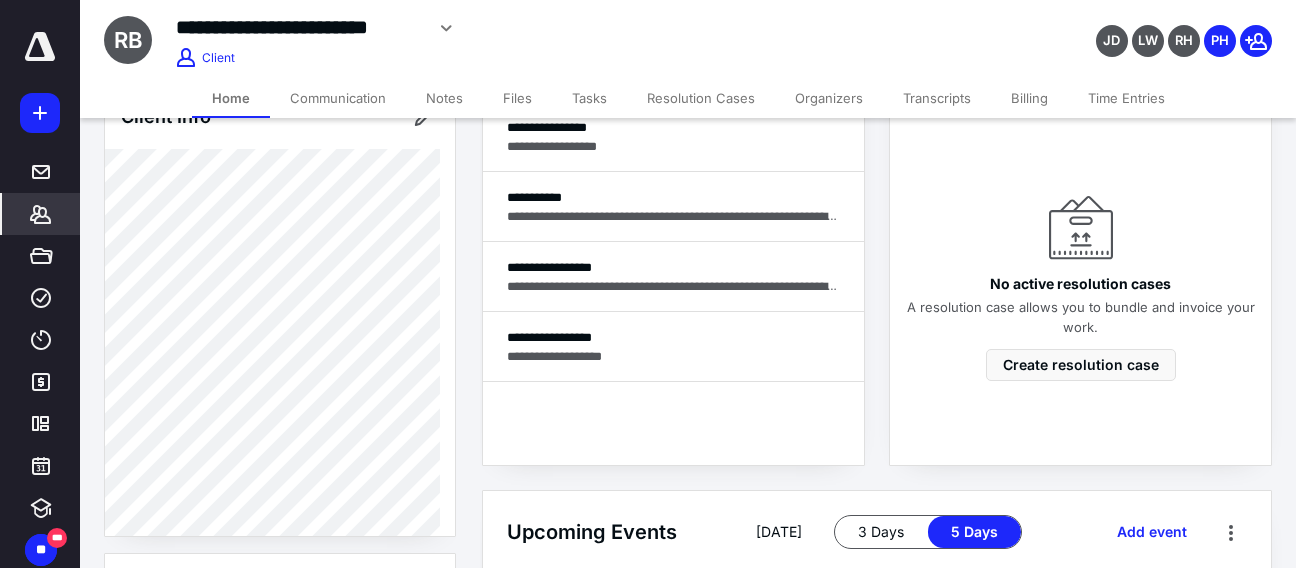 click on "Time Entries" at bounding box center (1126, 98) 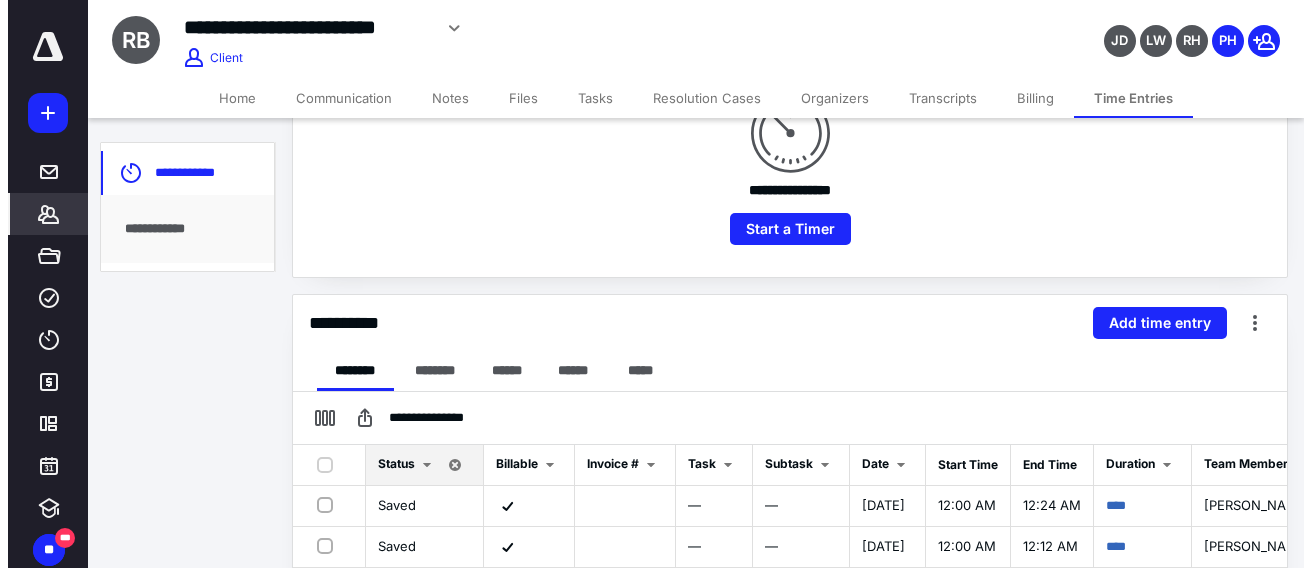 scroll, scrollTop: 400, scrollLeft: 0, axis: vertical 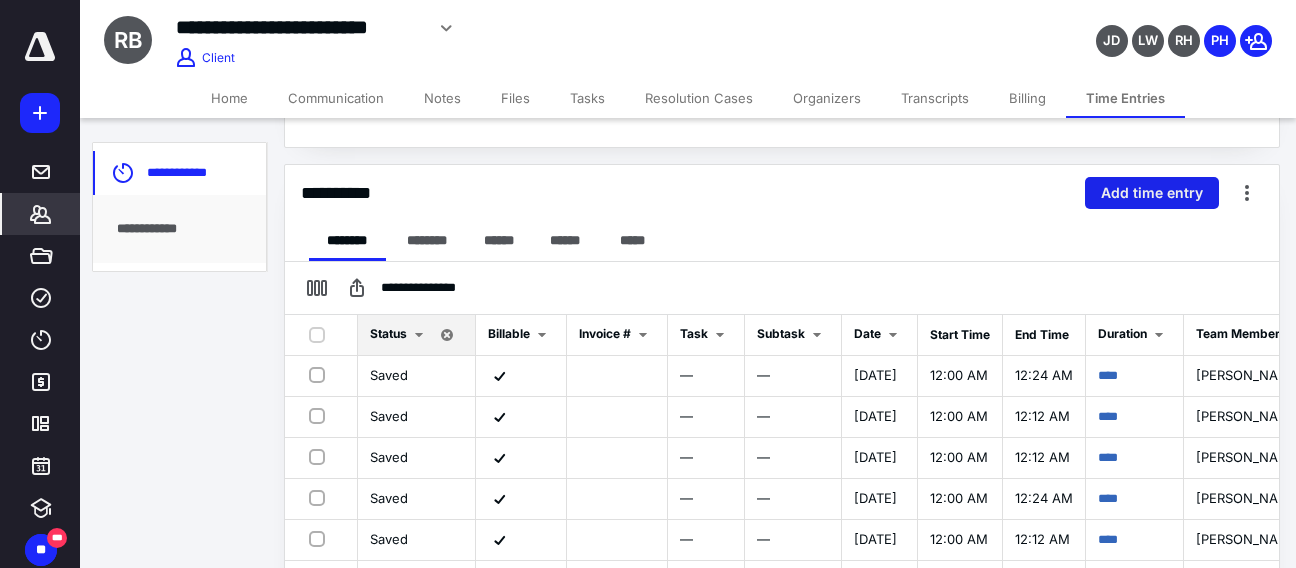 click on "Add time entry" at bounding box center (1152, 193) 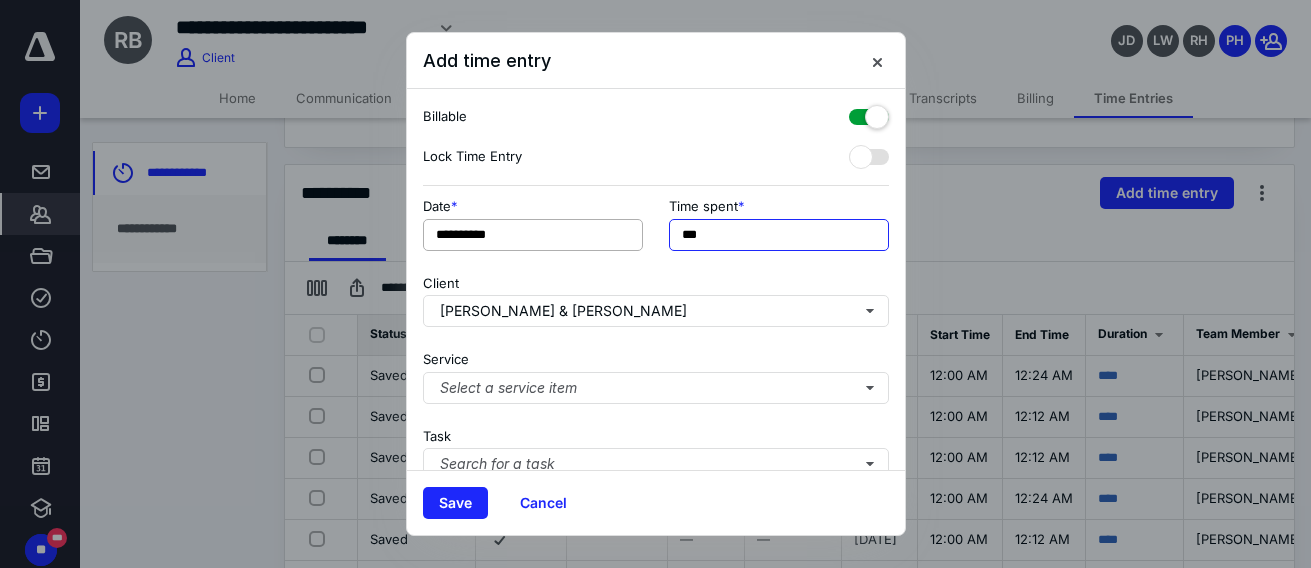drag, startPoint x: 726, startPoint y: 236, endPoint x: 592, endPoint y: 244, distance: 134.23859 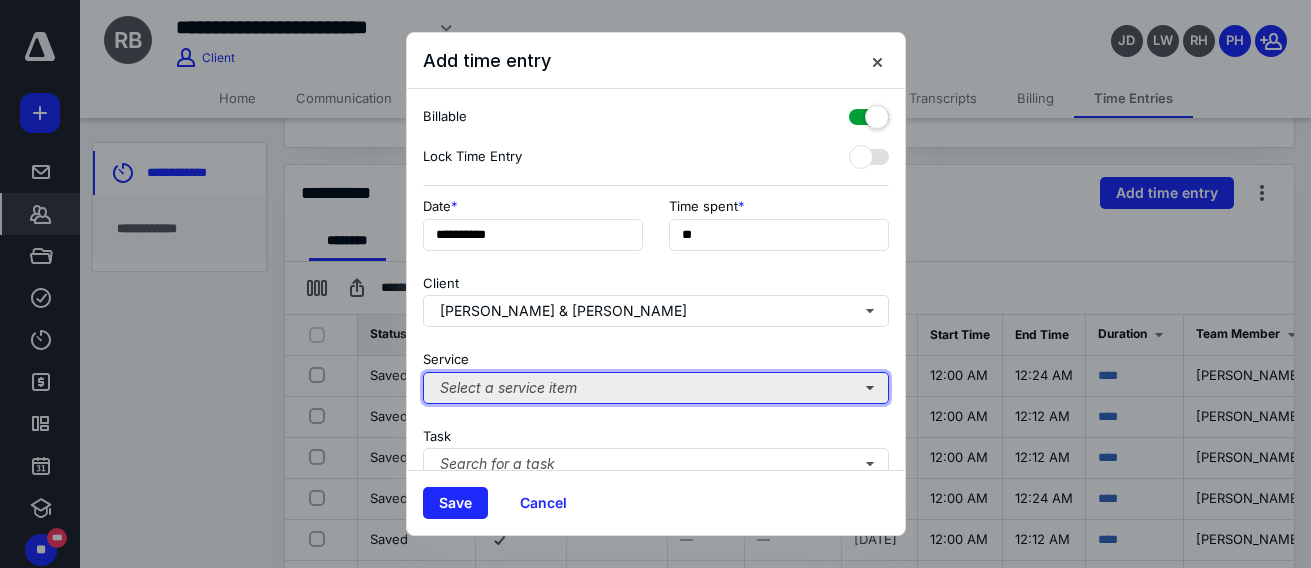 type on "***" 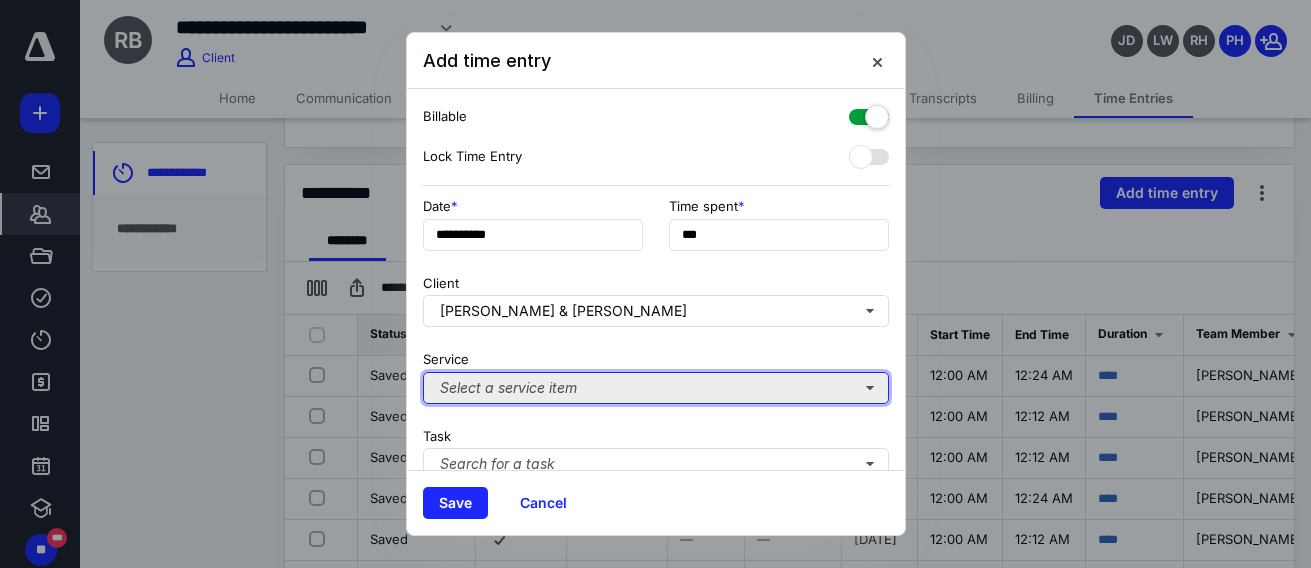 click on "Select a service item" at bounding box center (656, 388) 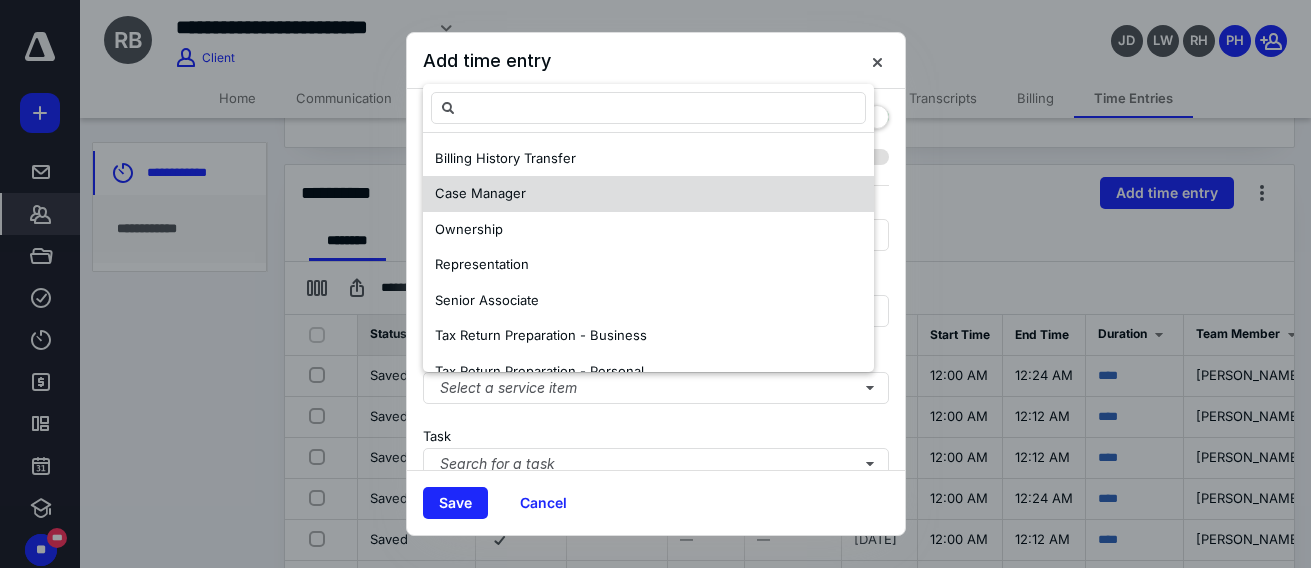 click on "Case Manager" at bounding box center (648, 194) 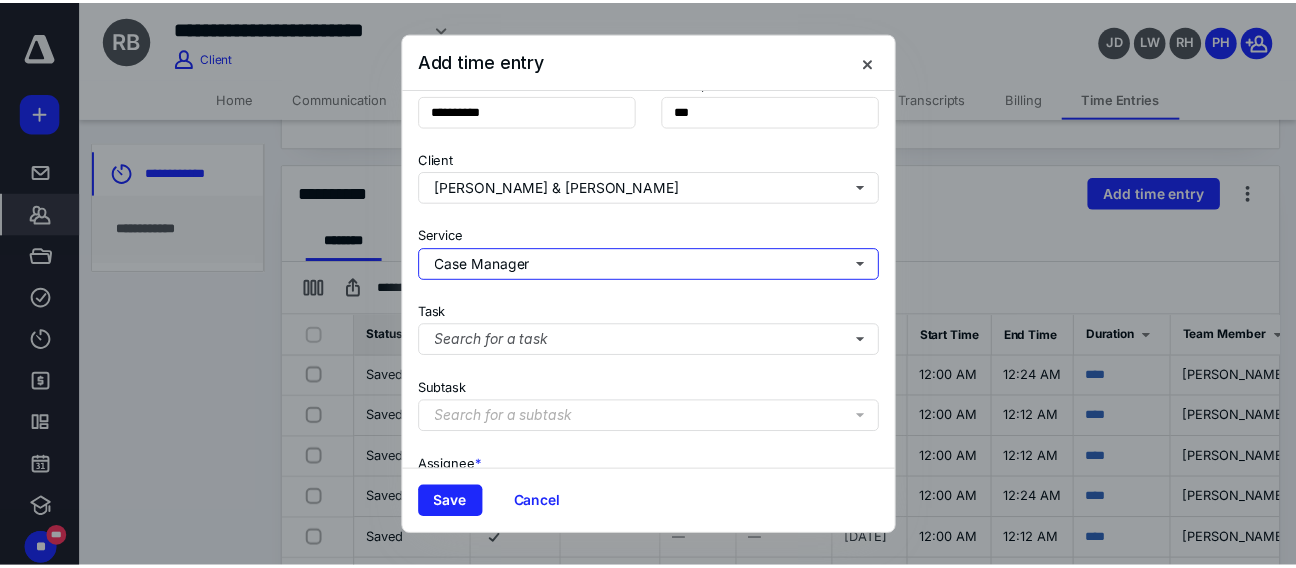 scroll, scrollTop: 334, scrollLeft: 0, axis: vertical 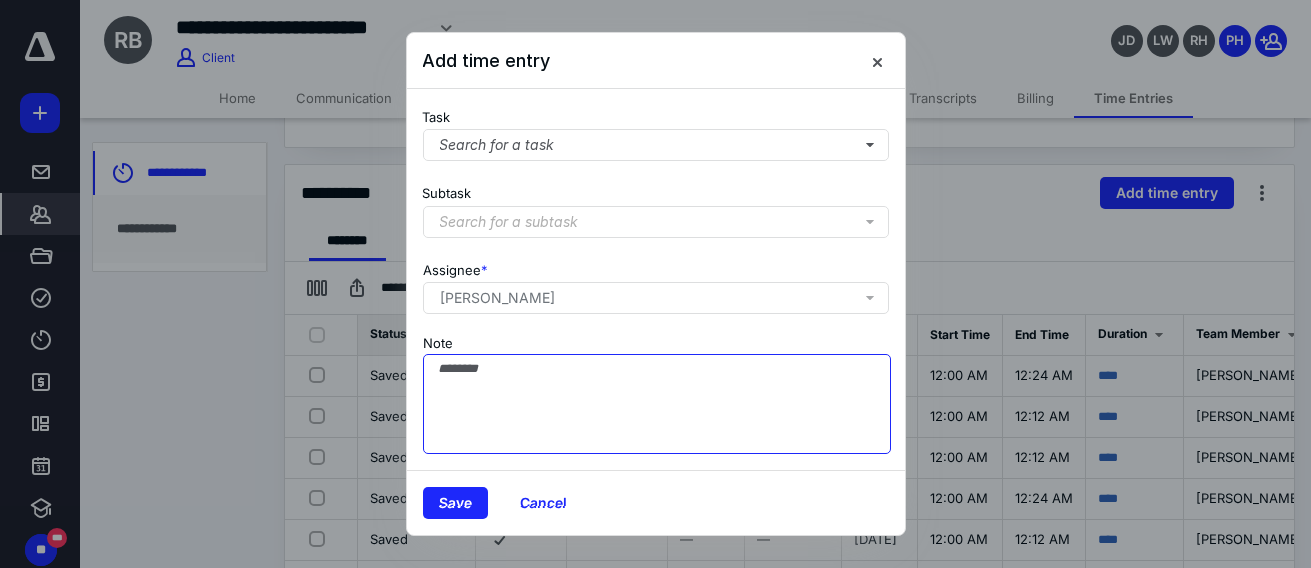 click on "Note" at bounding box center (657, 404) 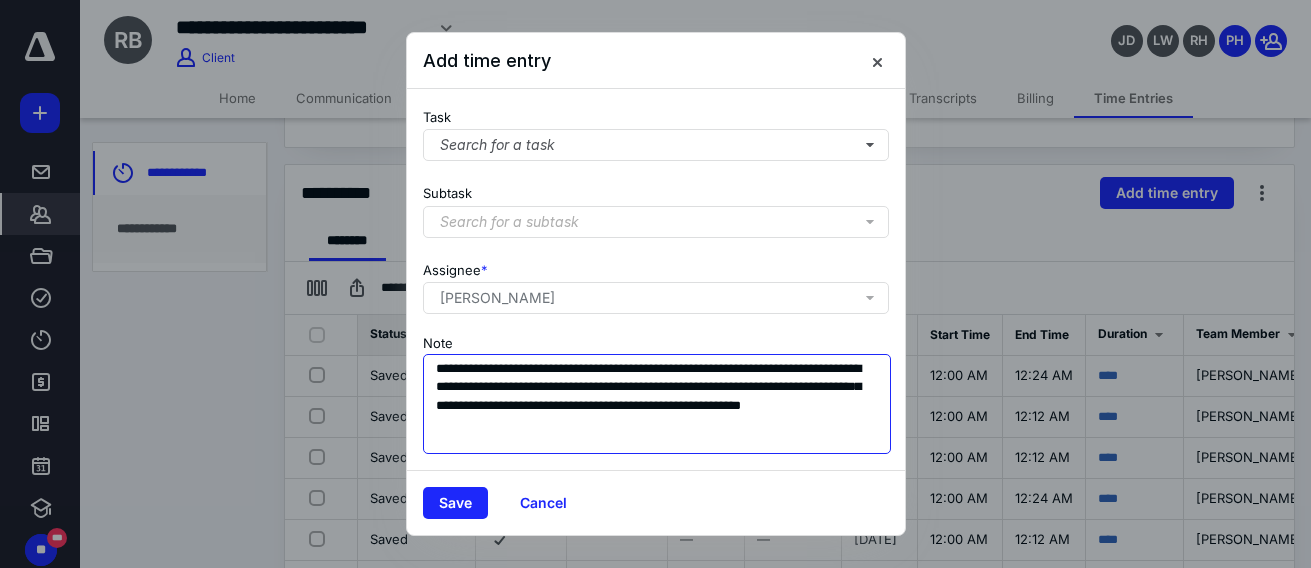 drag, startPoint x: 630, startPoint y: 416, endPoint x: 436, endPoint y: 355, distance: 203.36421 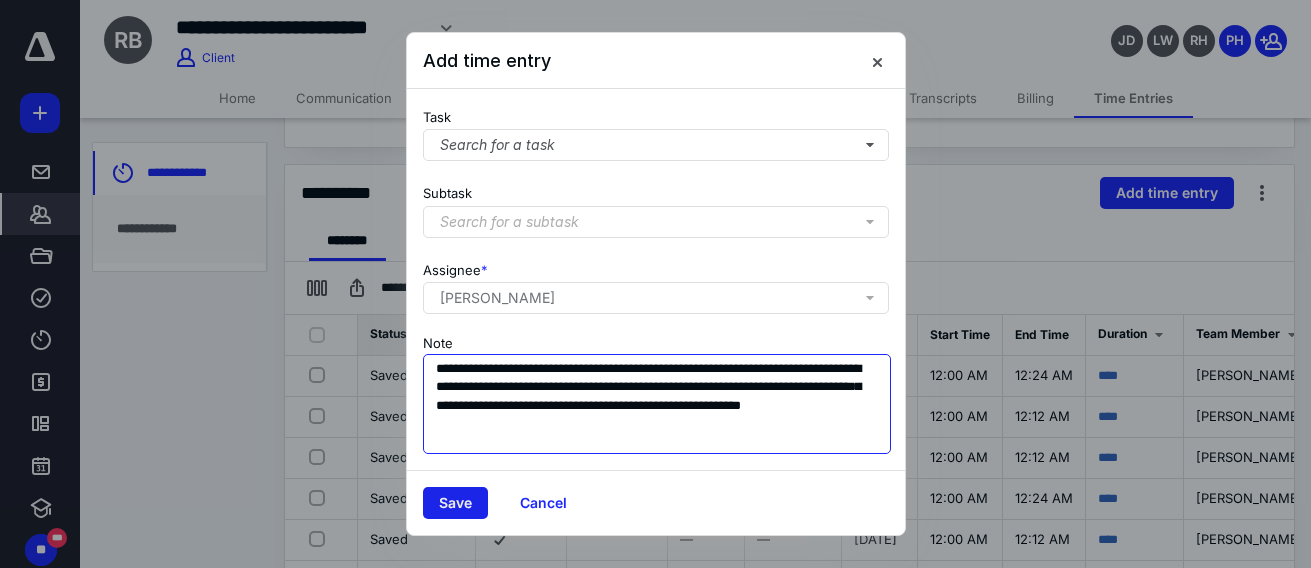 type on "**********" 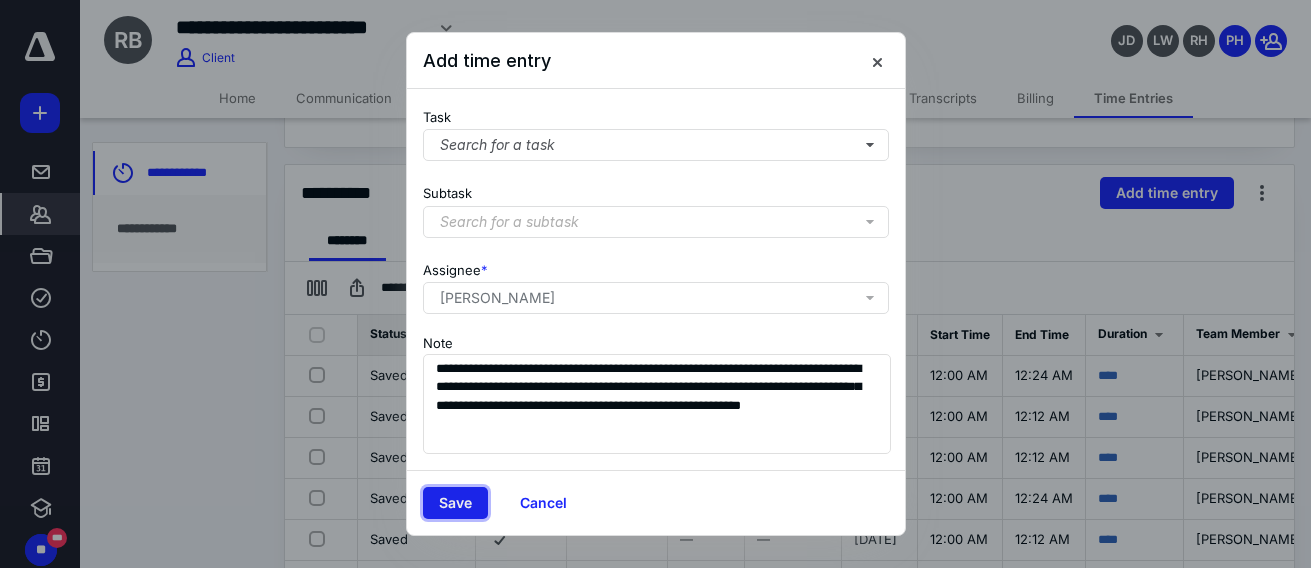 click on "Save" at bounding box center [455, 503] 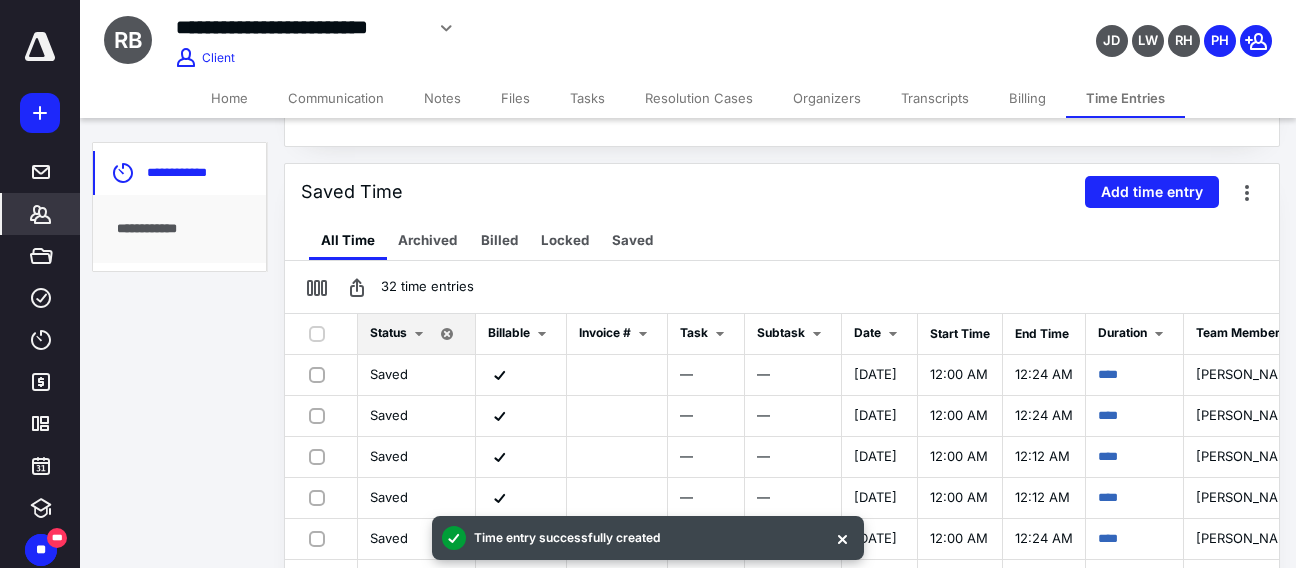 click on "Notes" at bounding box center (442, 98) 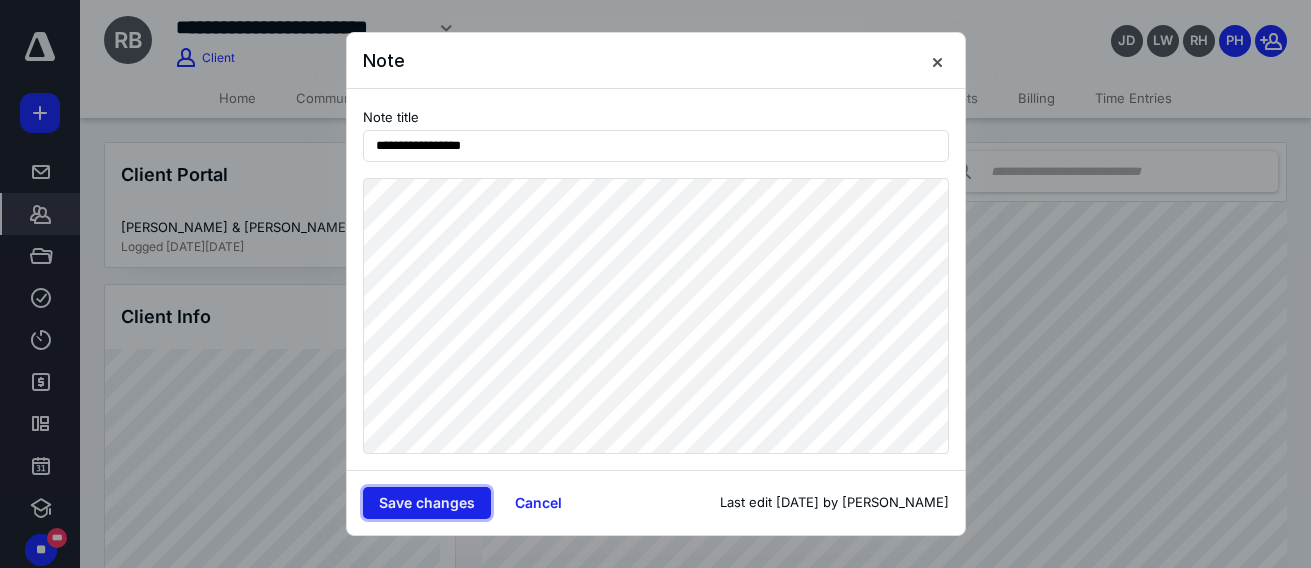 click on "Save changes" at bounding box center [427, 503] 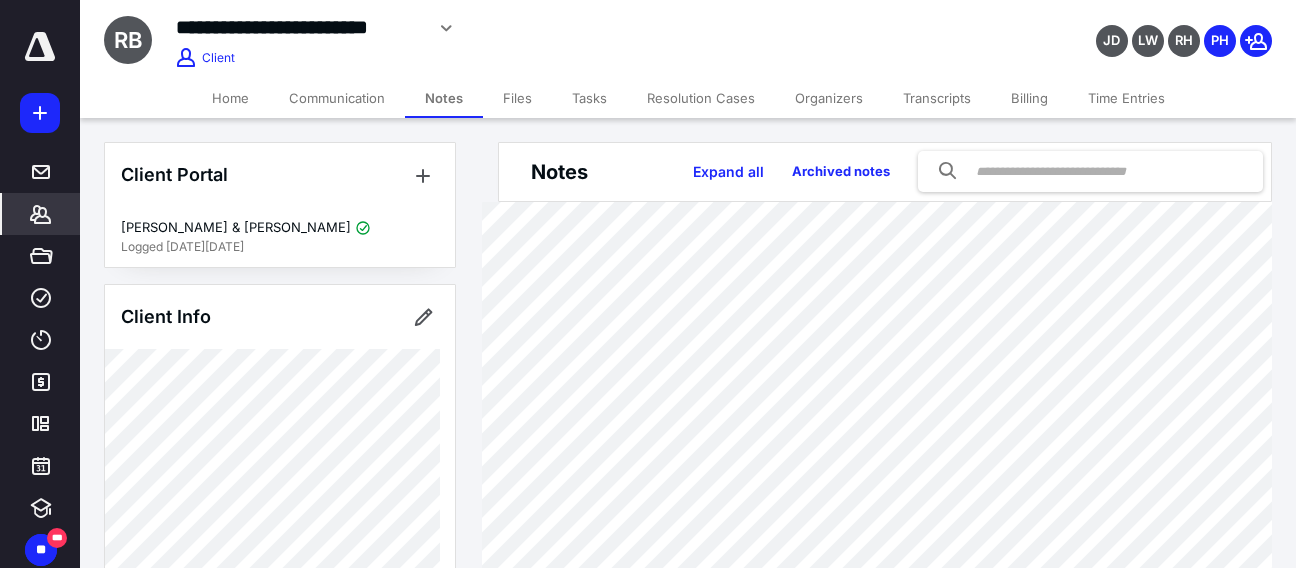 click on "Time Entries" at bounding box center [1126, 98] 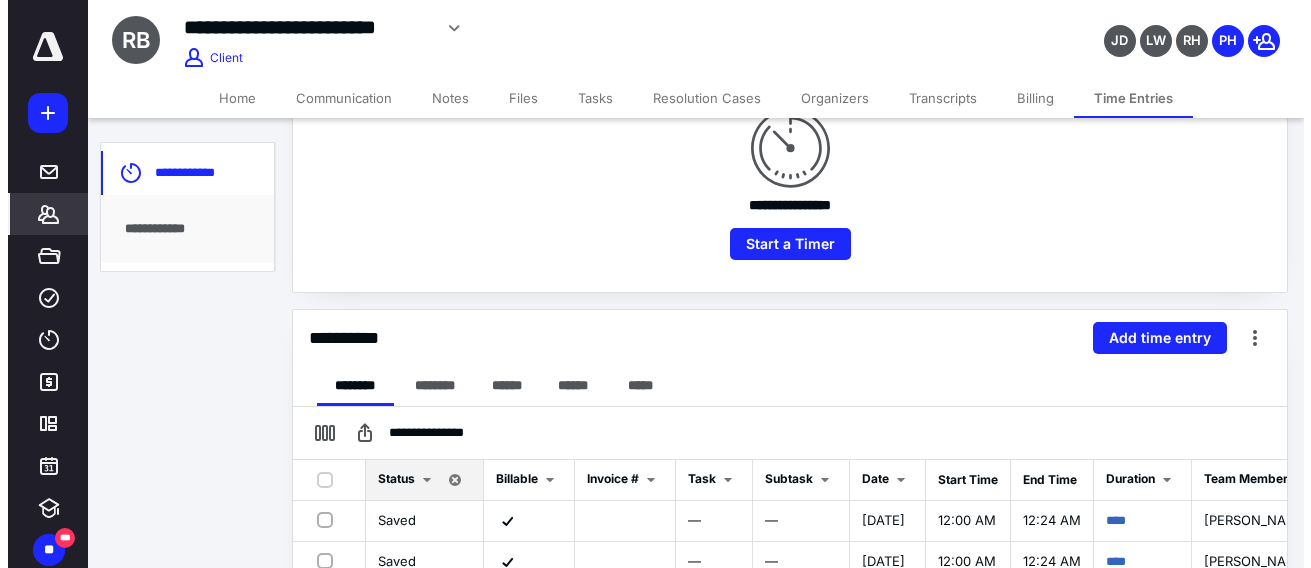 scroll, scrollTop: 300, scrollLeft: 0, axis: vertical 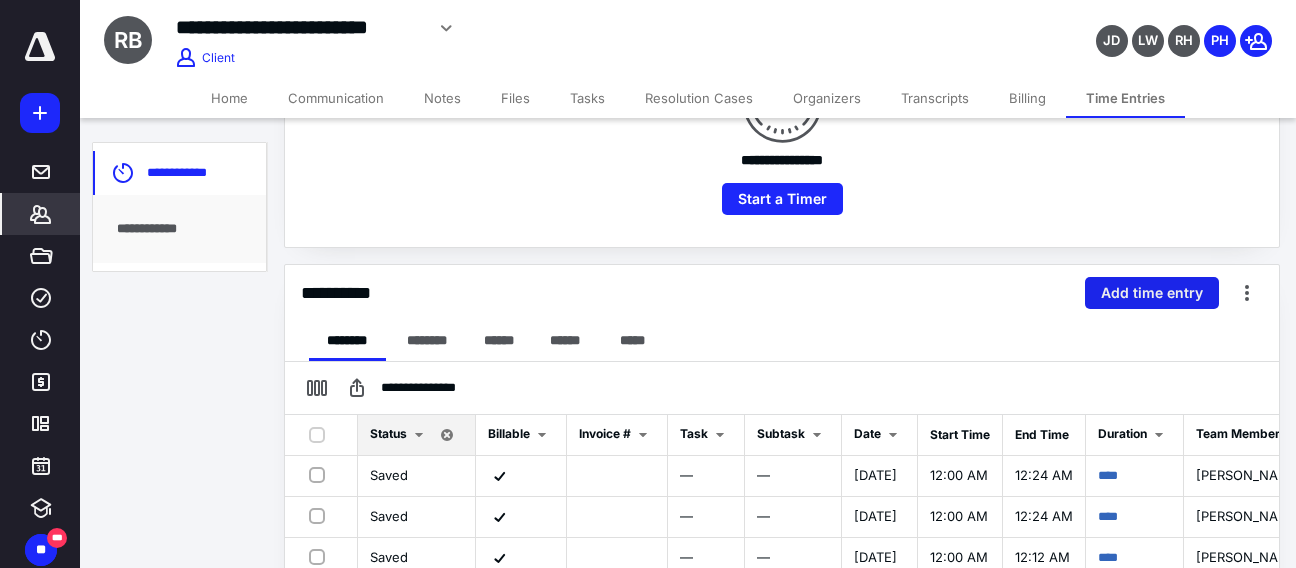 click on "Add time entry" at bounding box center [1152, 293] 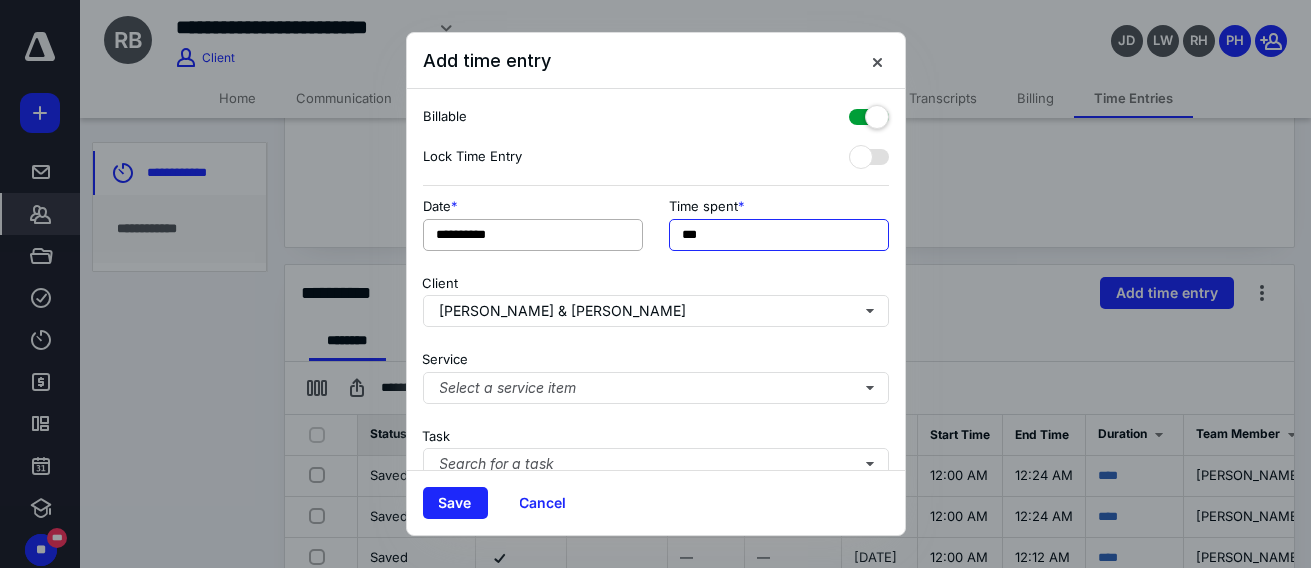 drag, startPoint x: 731, startPoint y: 231, endPoint x: 597, endPoint y: 227, distance: 134.0597 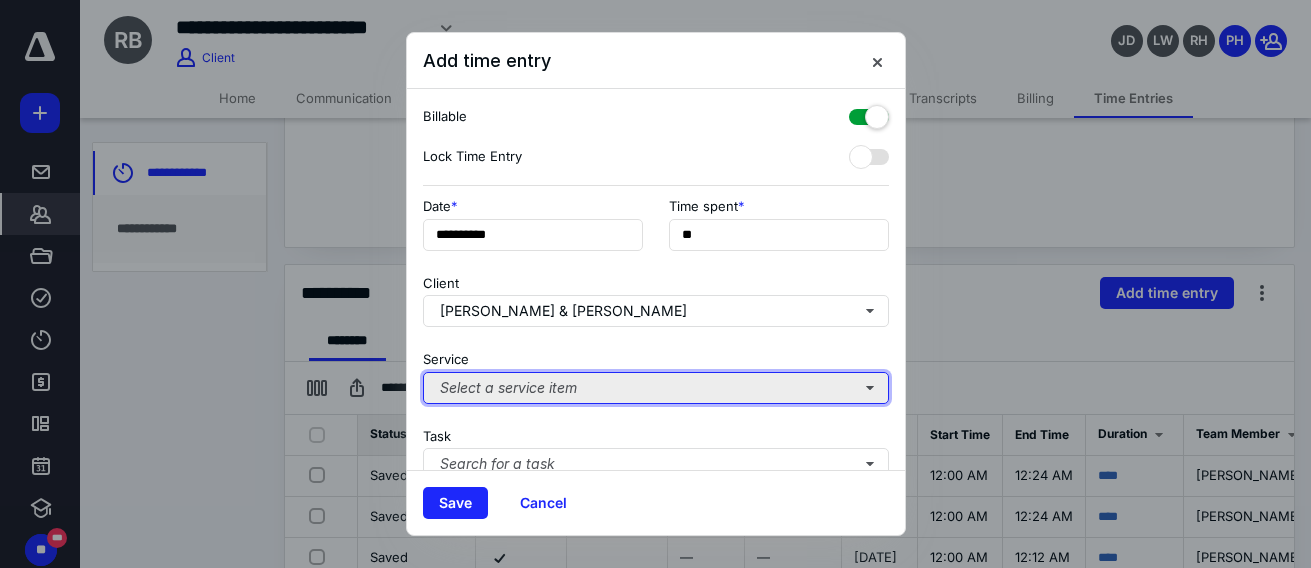 type on "***" 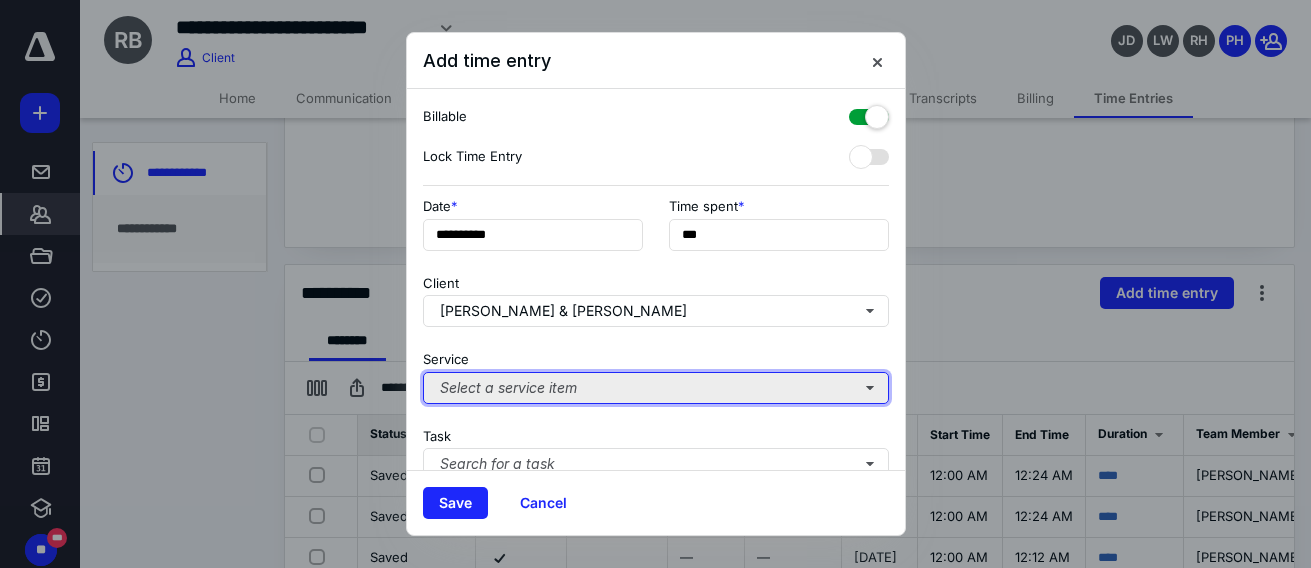 click on "Select a service item" at bounding box center [656, 388] 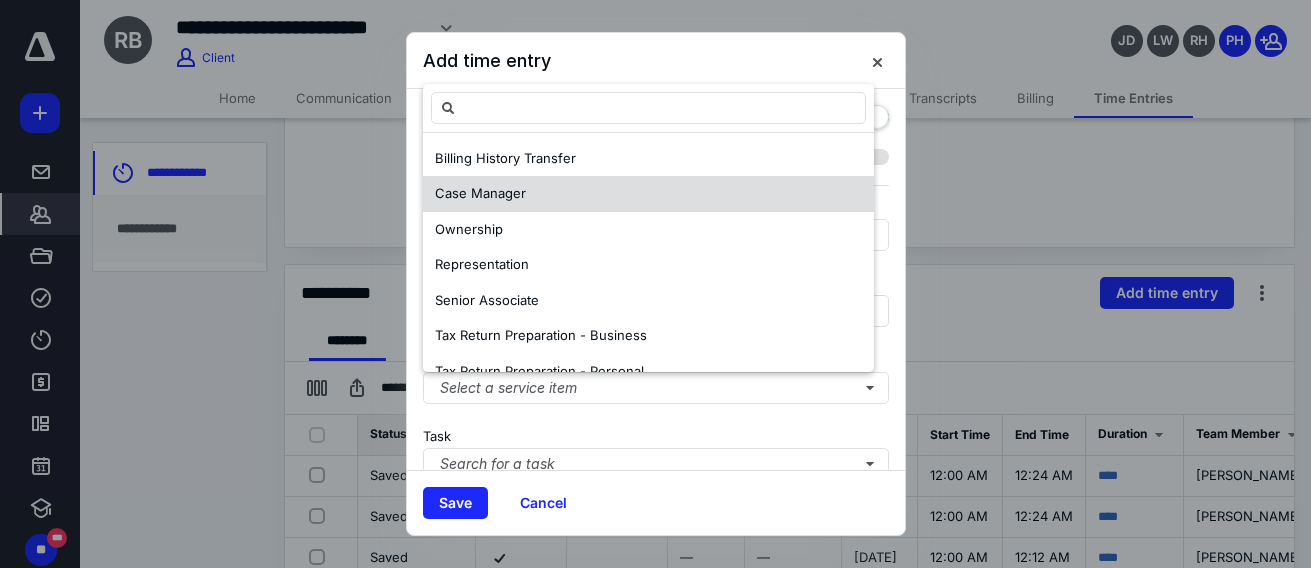 click on "Case Manager" at bounding box center (648, 194) 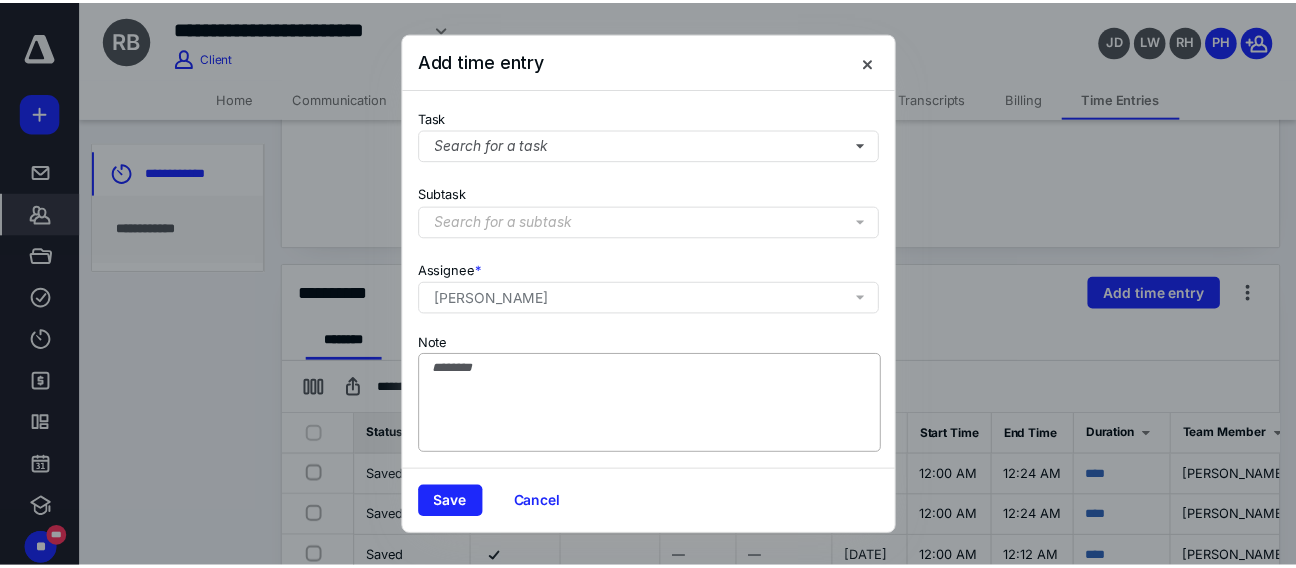 scroll, scrollTop: 334, scrollLeft: 0, axis: vertical 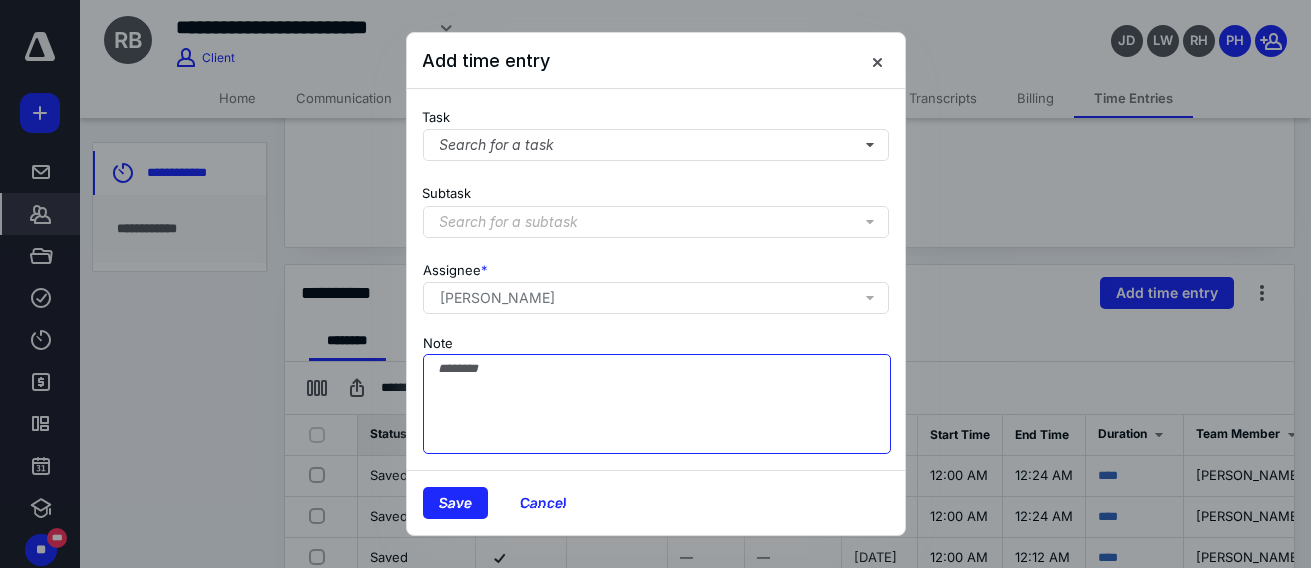 click on "Note" at bounding box center (657, 404) 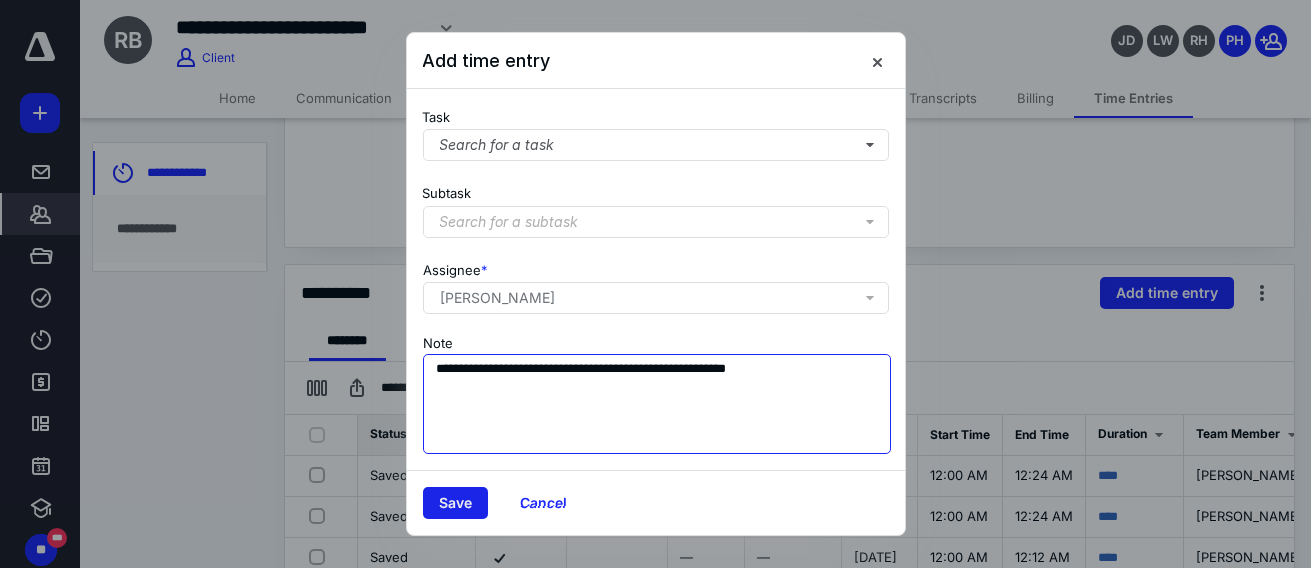type on "**********" 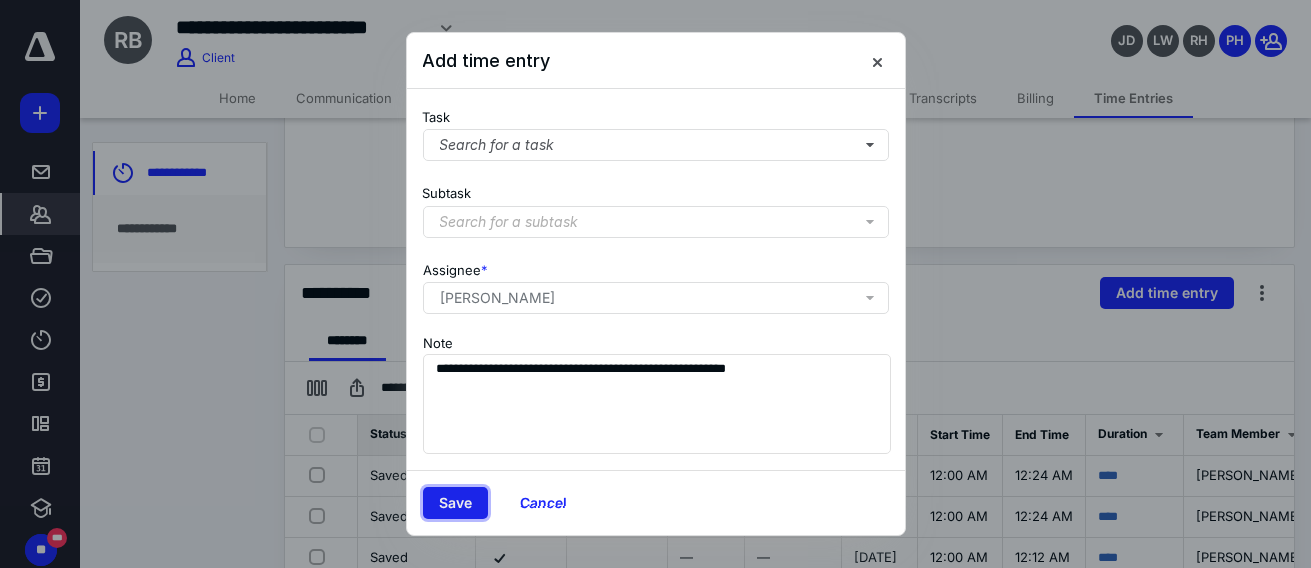 click on "Save" at bounding box center [455, 503] 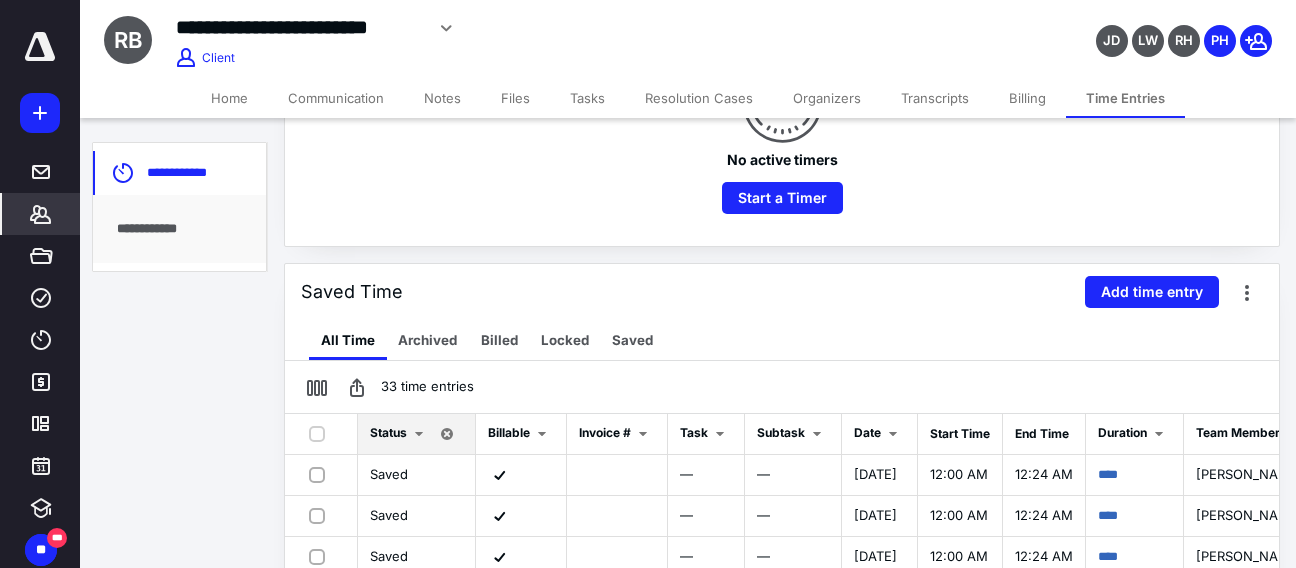 click on "Invoice #" at bounding box center (617, 434) 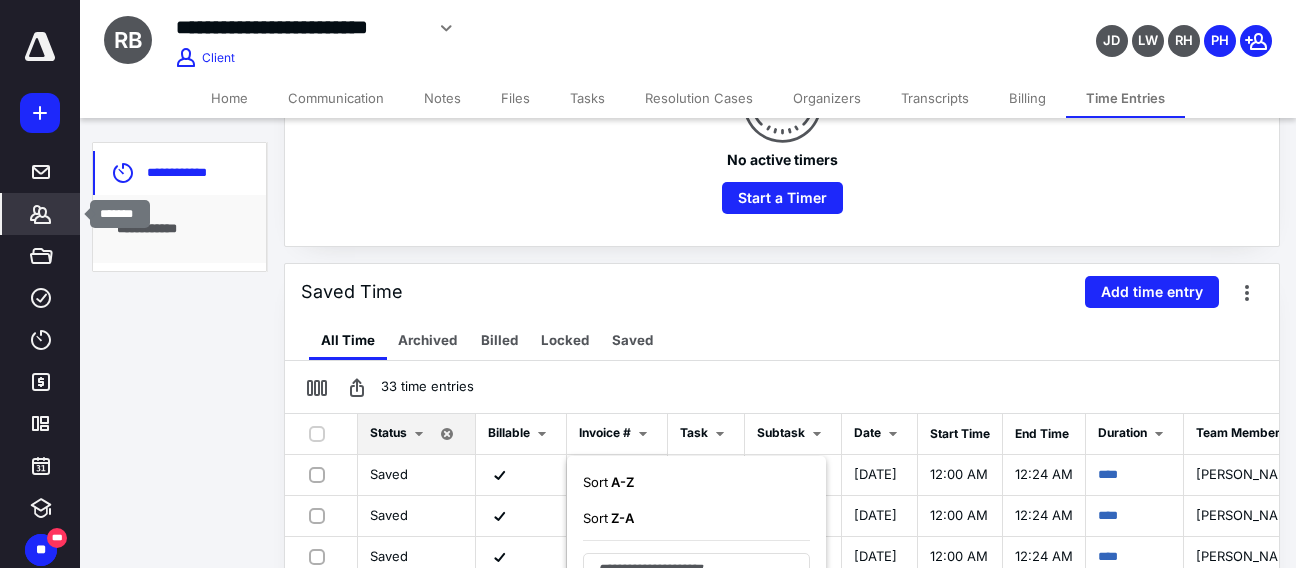 click 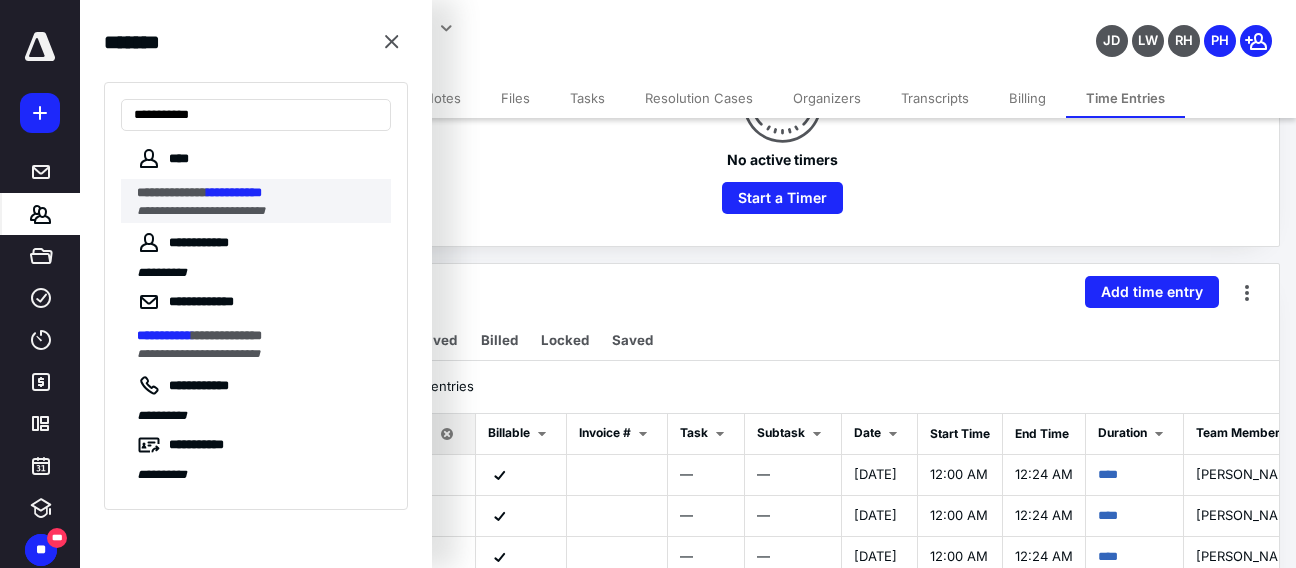 type on "**********" 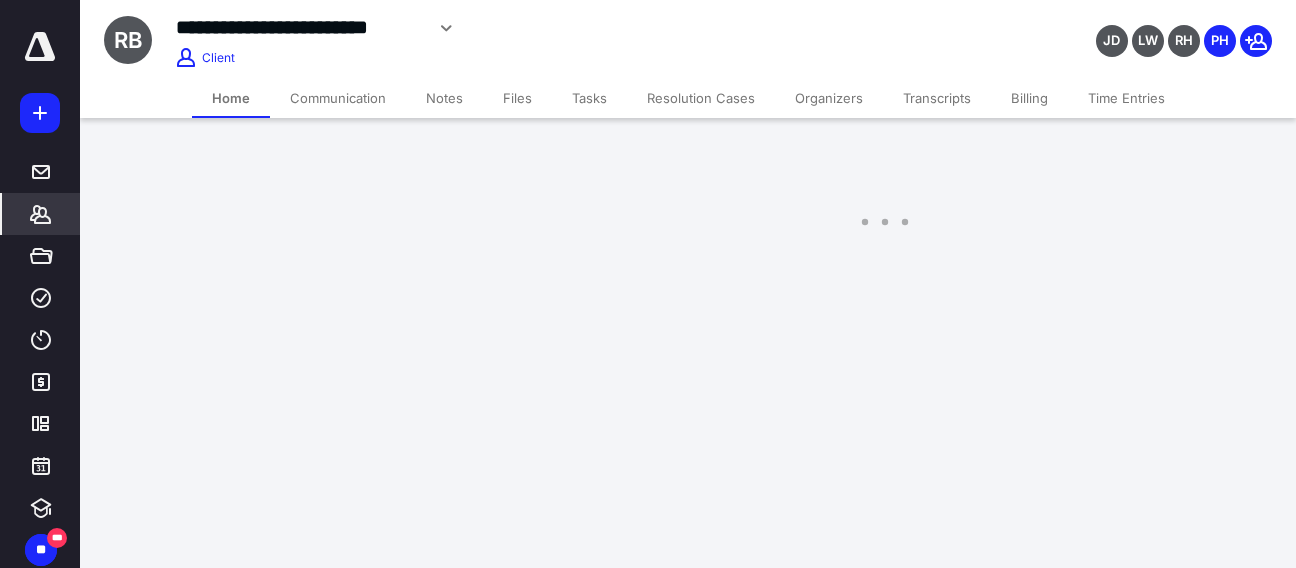 scroll, scrollTop: 0, scrollLeft: 0, axis: both 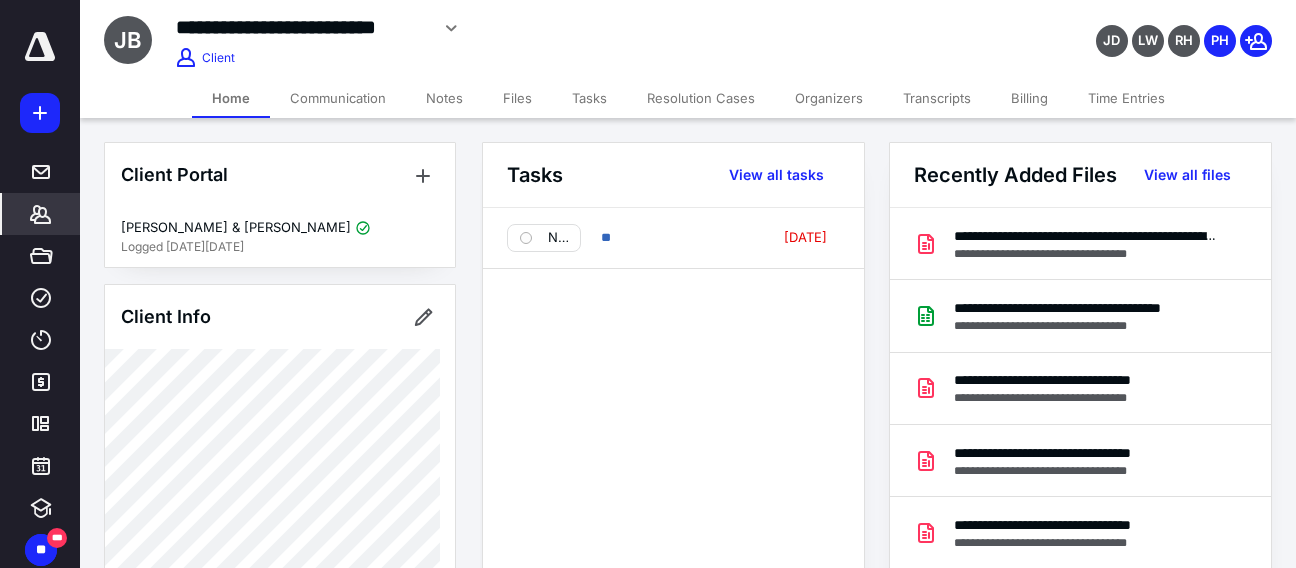 click on "Time Entries" at bounding box center (1126, 98) 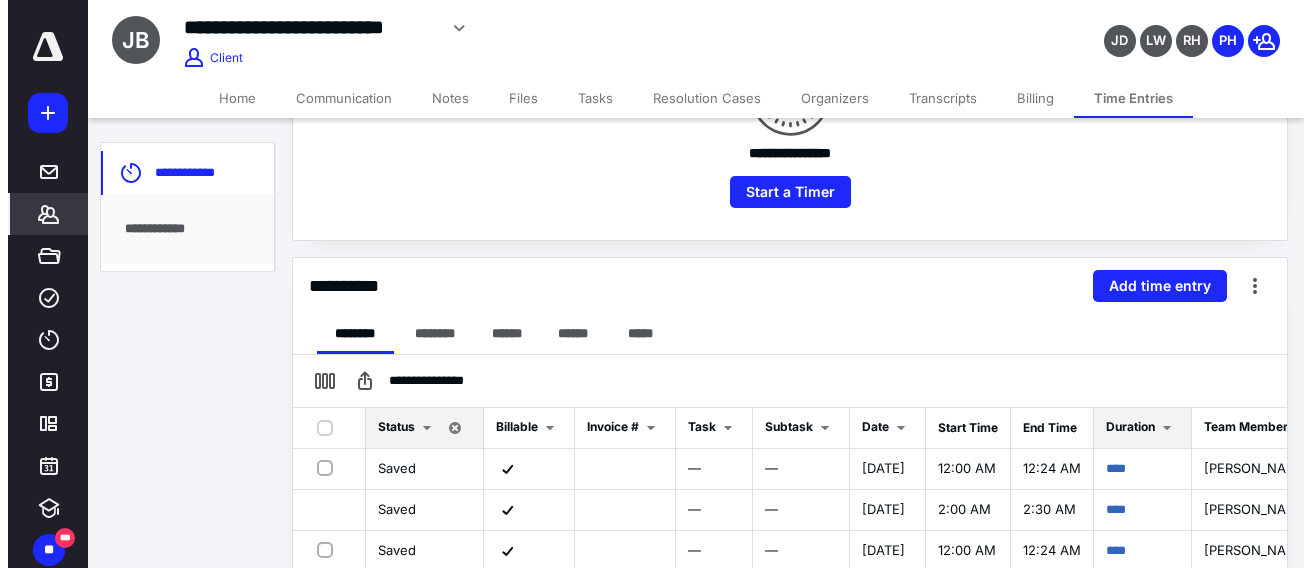 scroll, scrollTop: 300, scrollLeft: 0, axis: vertical 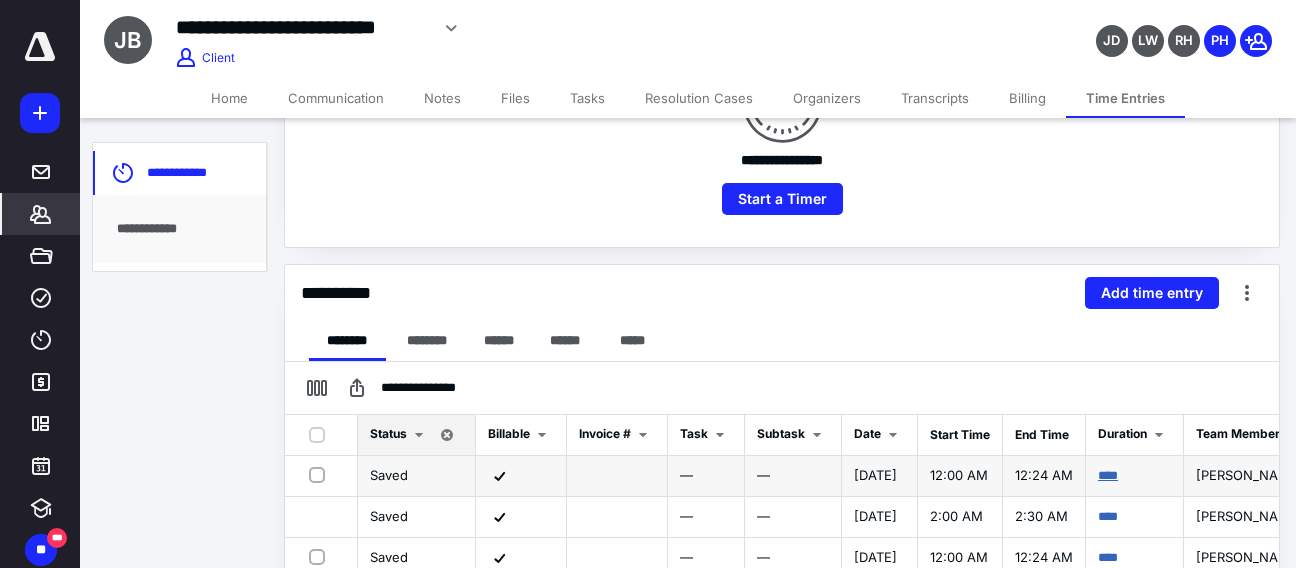 click on "****" at bounding box center (1108, 475) 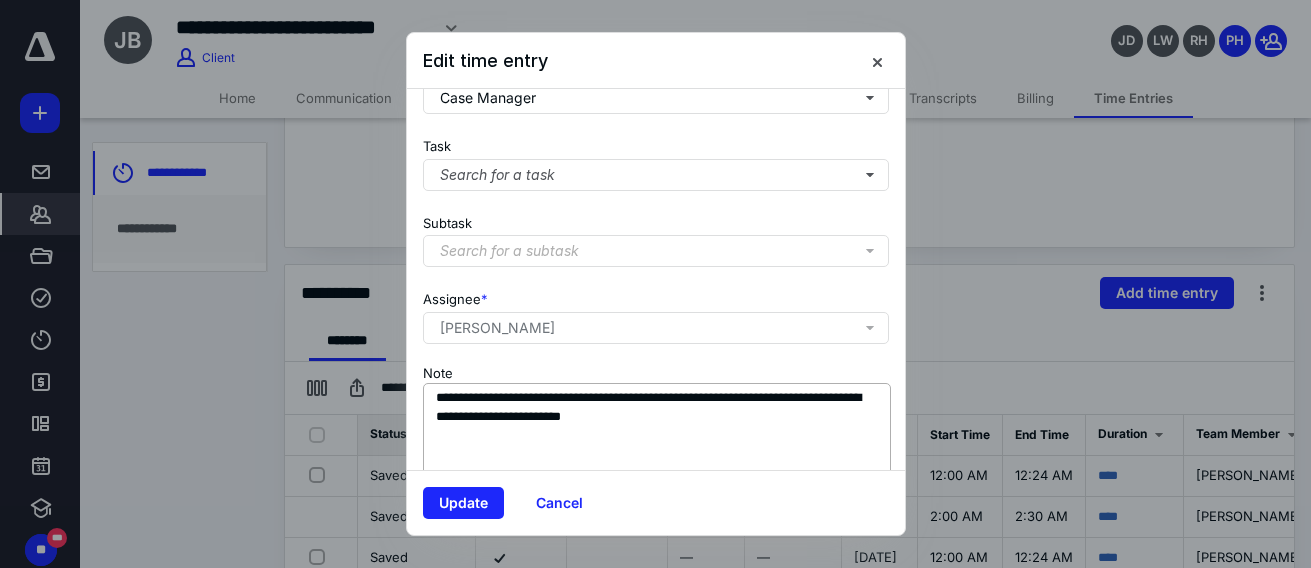 scroll, scrollTop: 365, scrollLeft: 0, axis: vertical 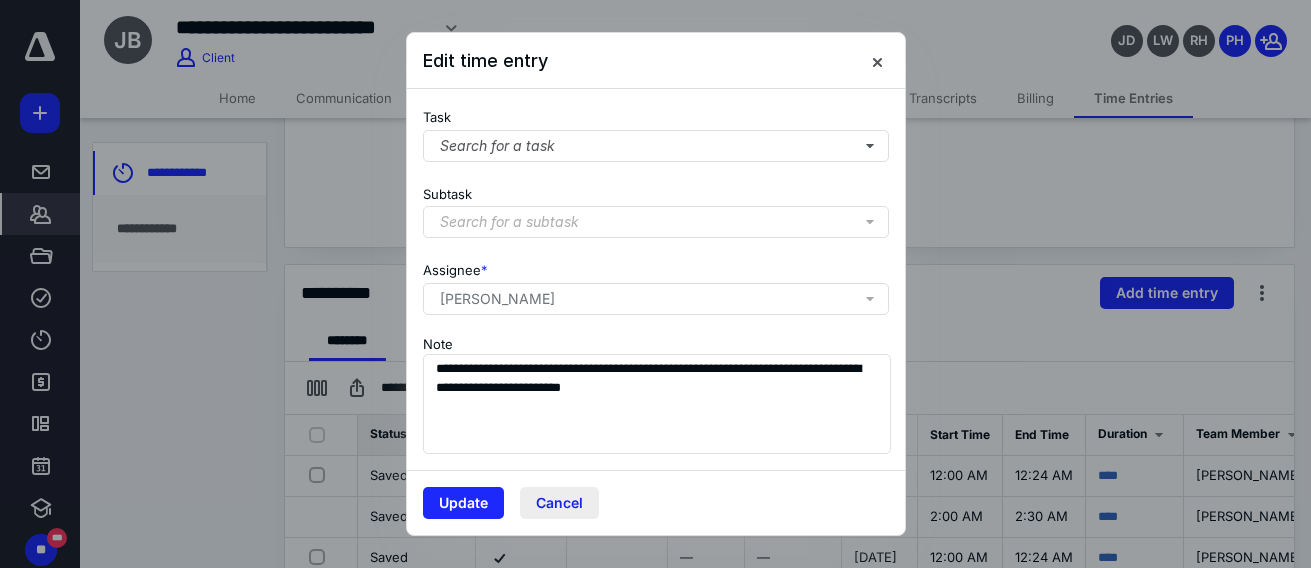 click on "Cancel" at bounding box center (559, 503) 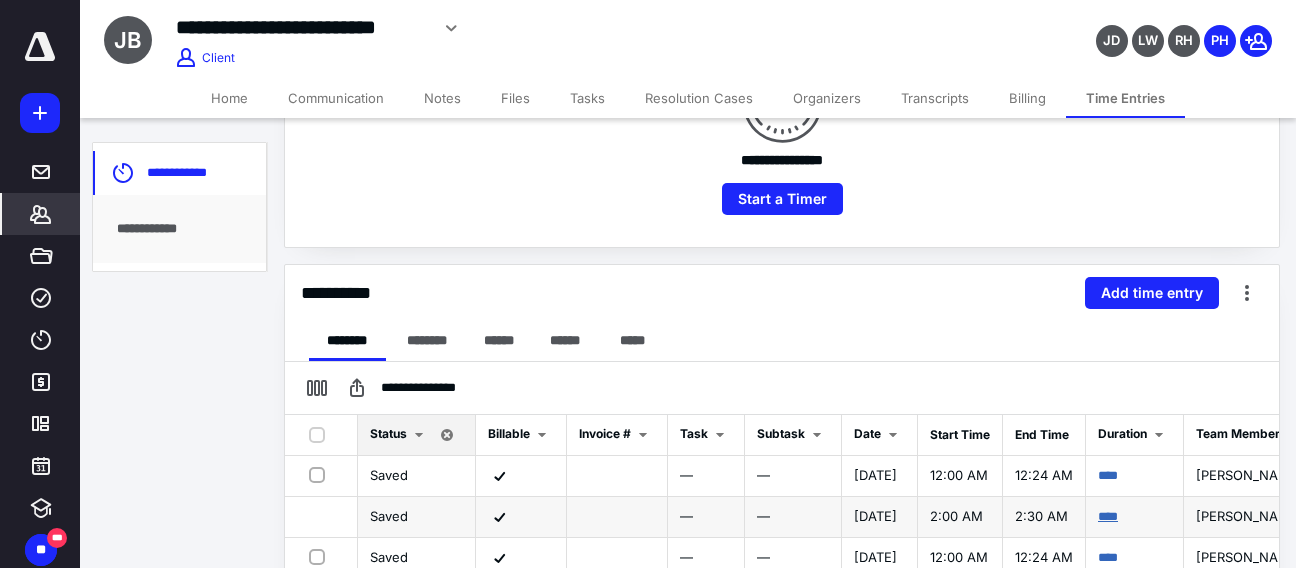click on "****" at bounding box center (1108, 516) 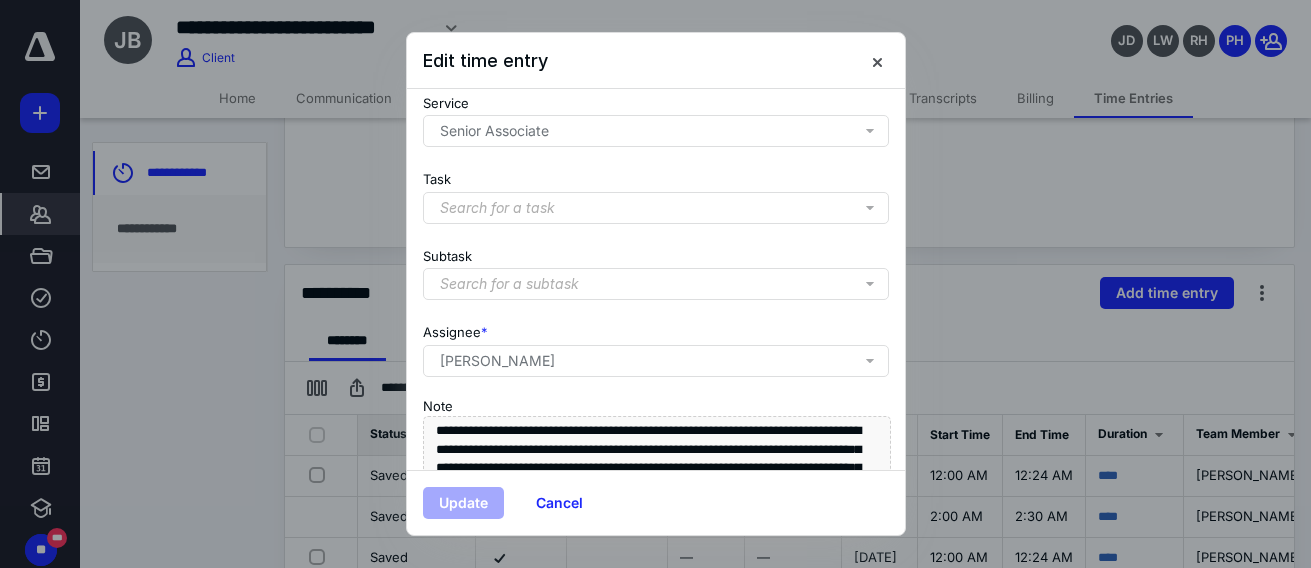 scroll, scrollTop: 365, scrollLeft: 0, axis: vertical 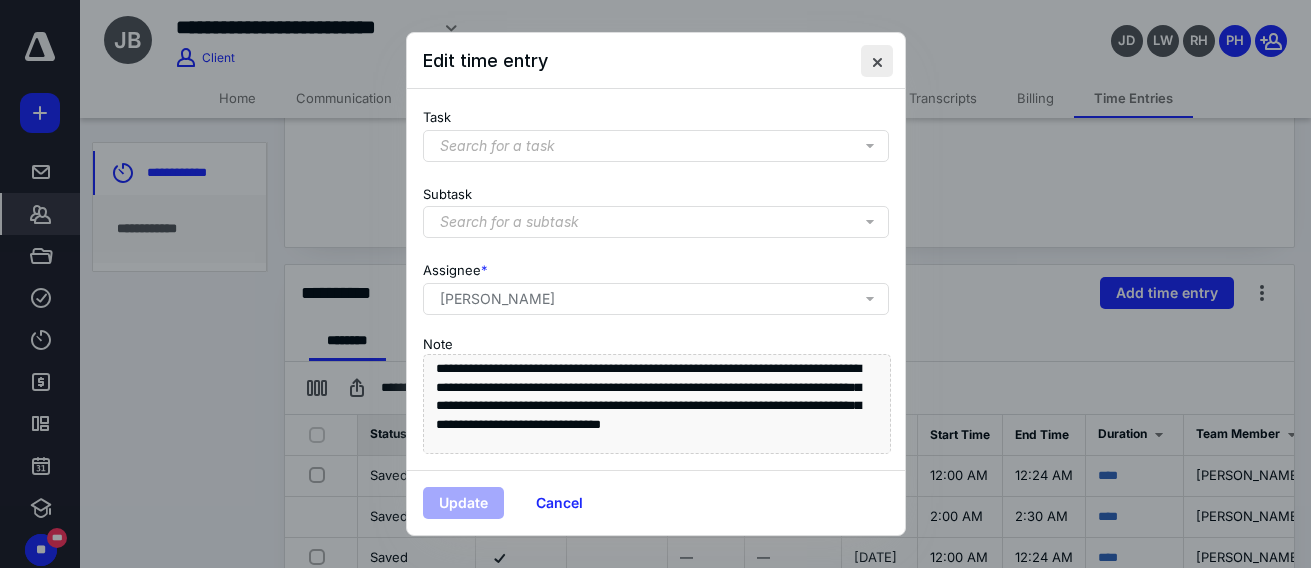 click at bounding box center [877, 61] 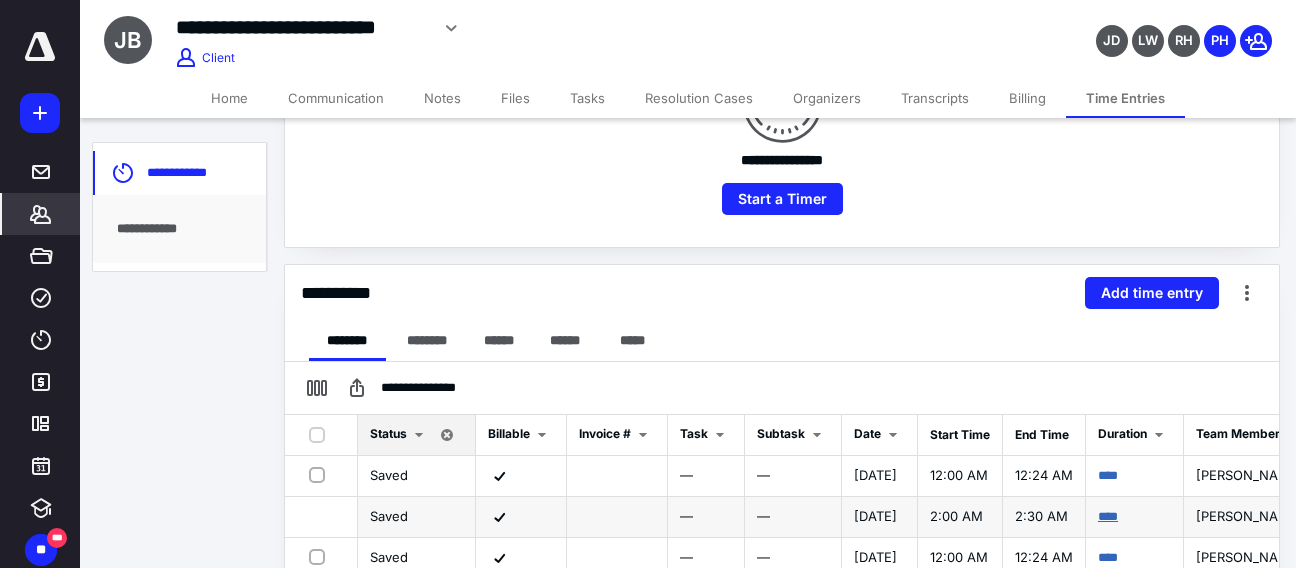 click on "****" at bounding box center (1108, 516) 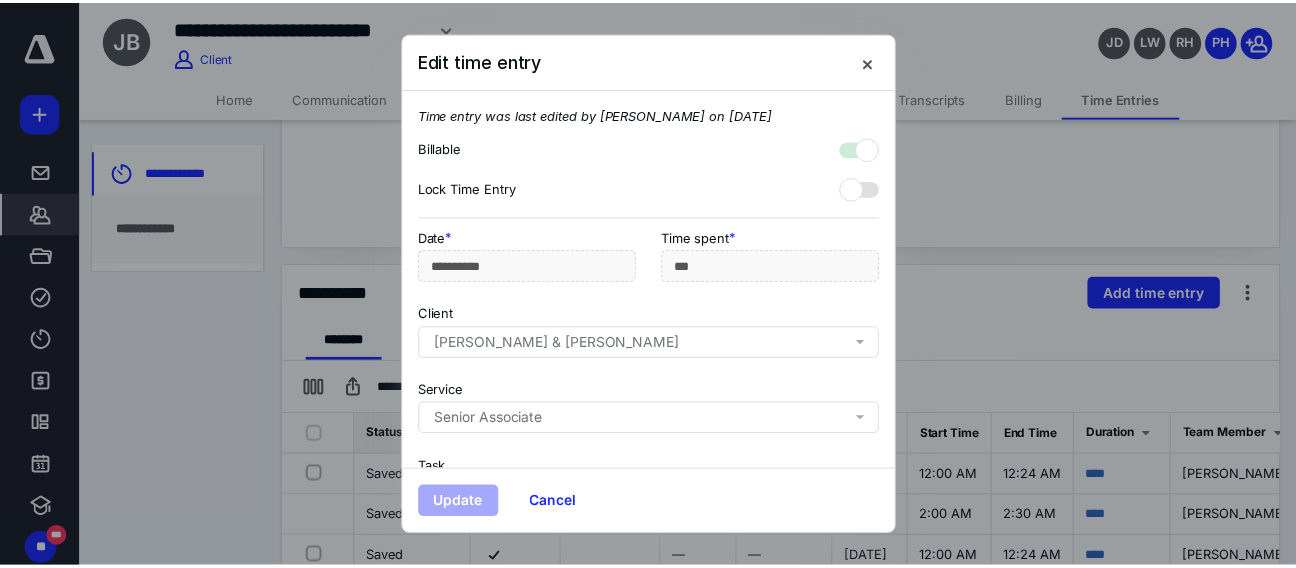 scroll, scrollTop: 365, scrollLeft: 0, axis: vertical 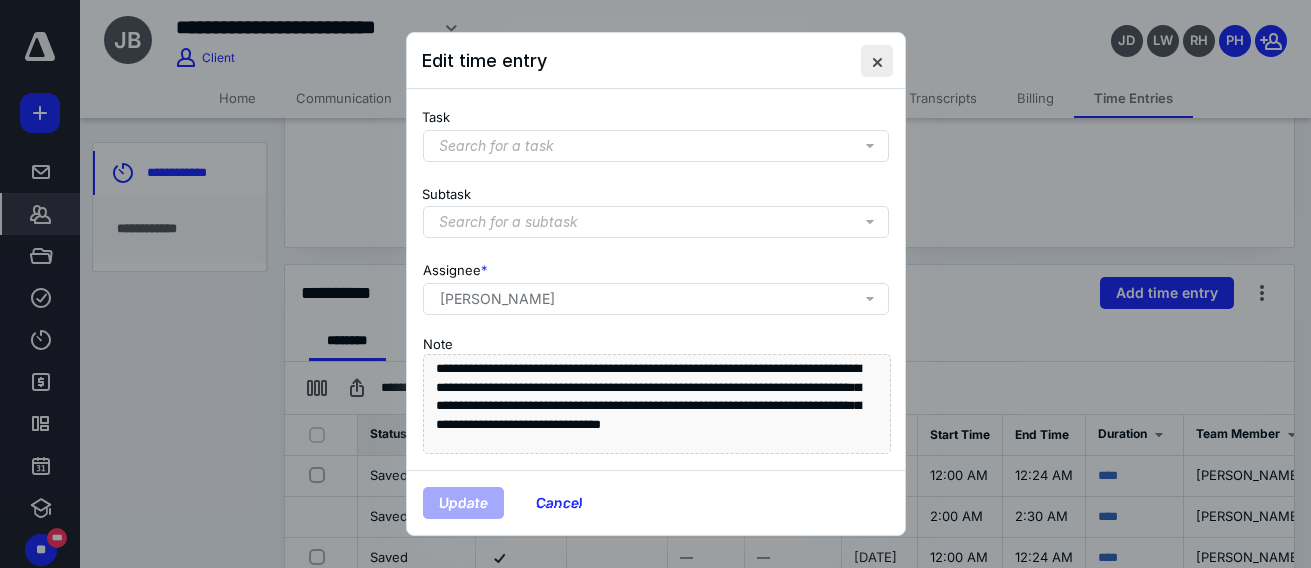 click at bounding box center (877, 61) 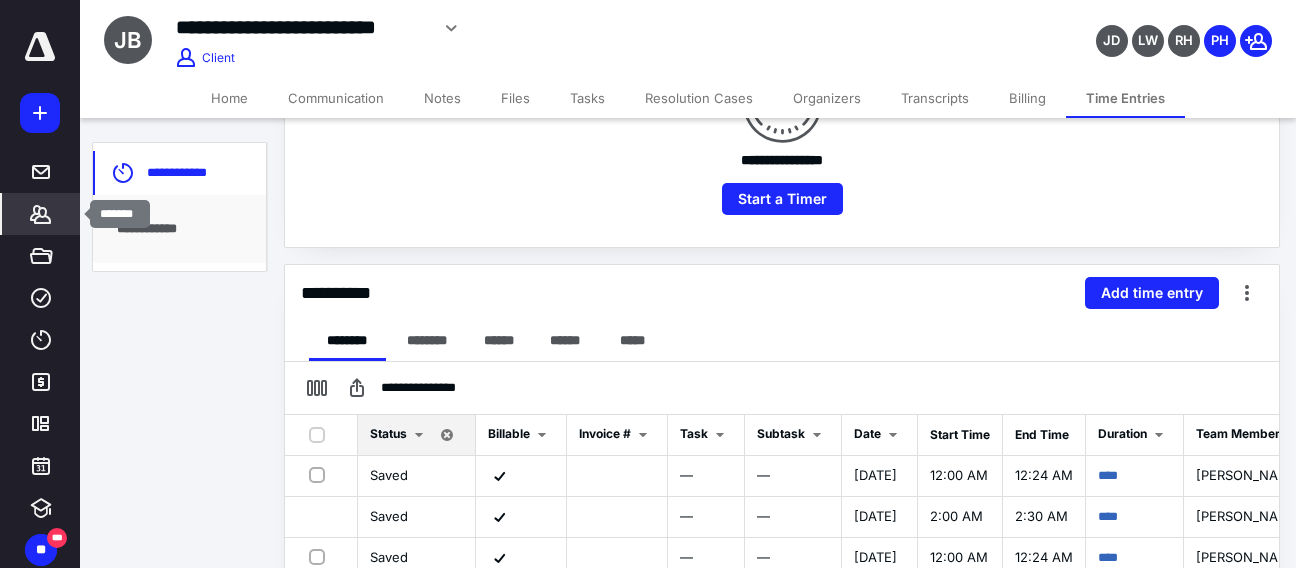 click 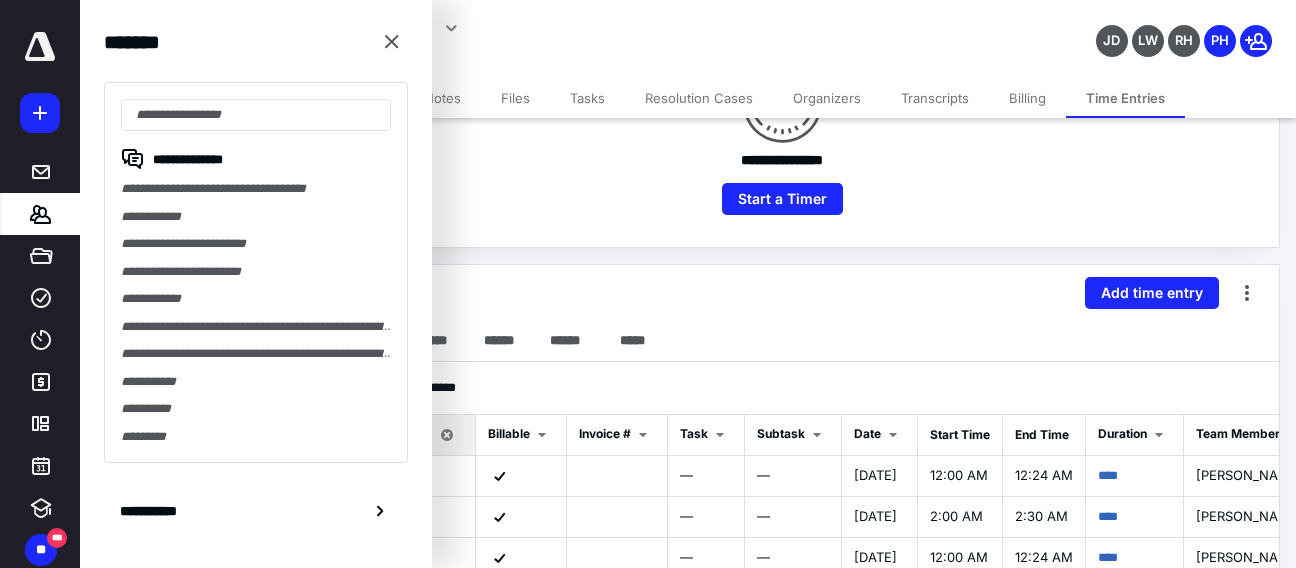 click on "**********" at bounding box center (526, 28) 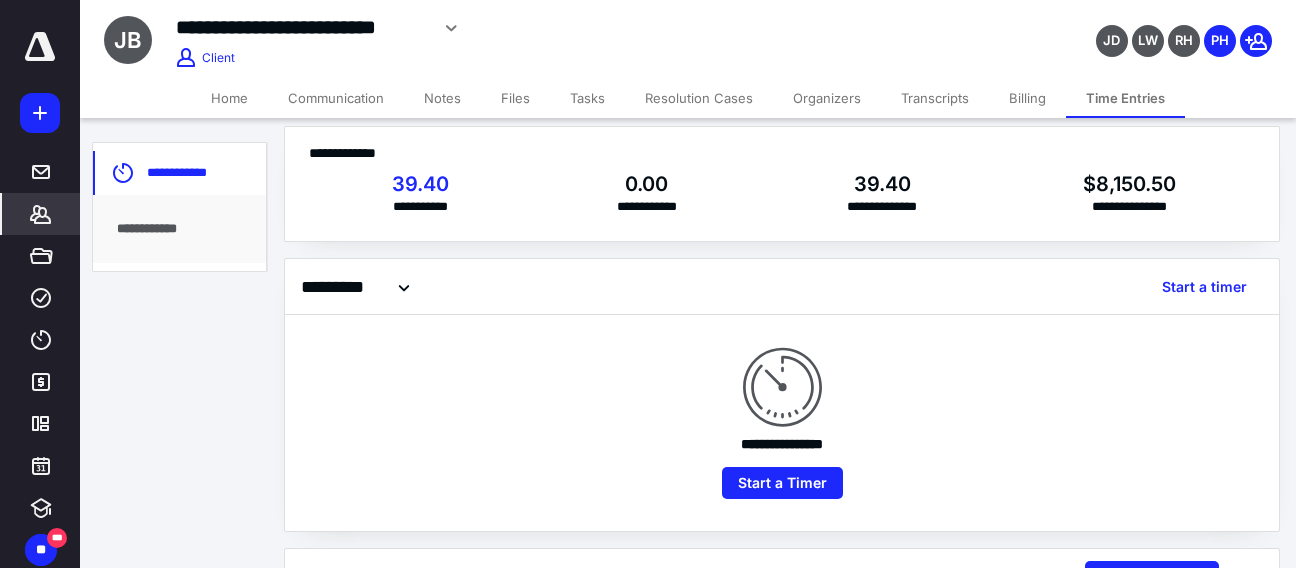 scroll, scrollTop: 0, scrollLeft: 0, axis: both 